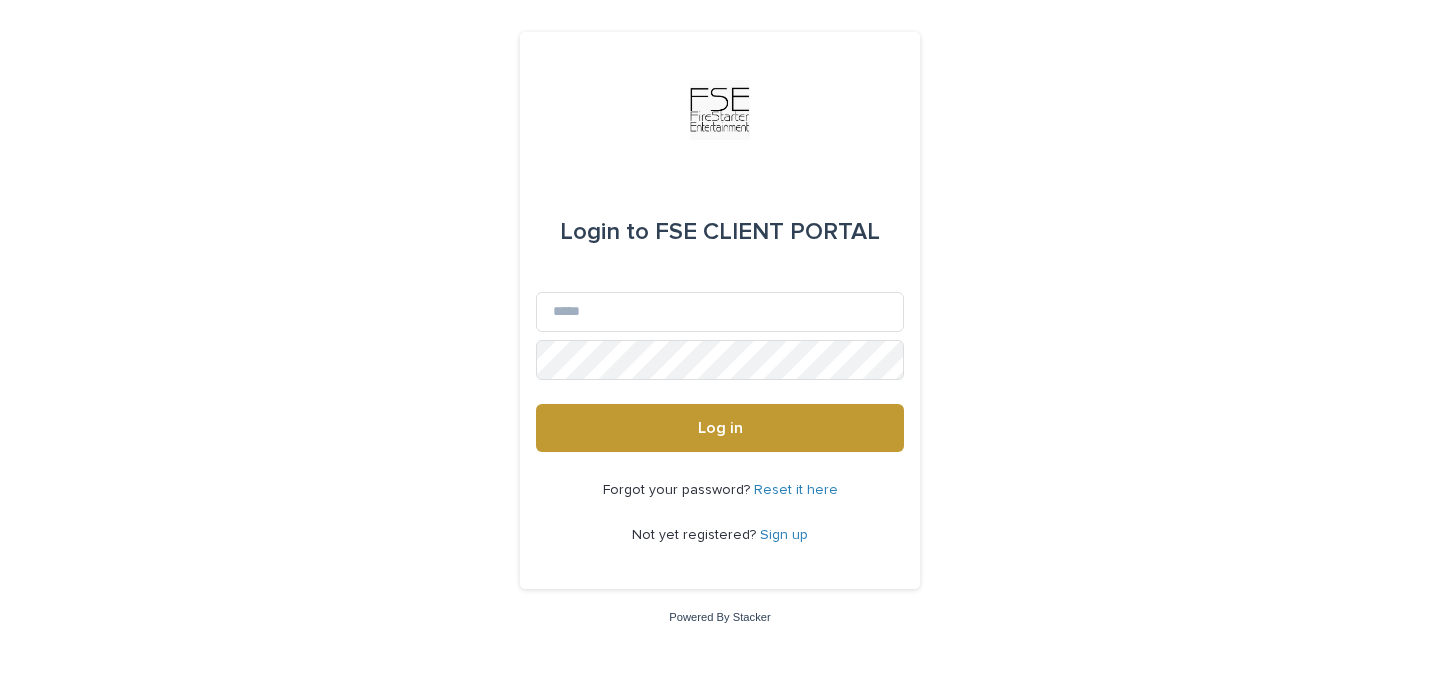 click on "Email" at bounding box center [720, 312] 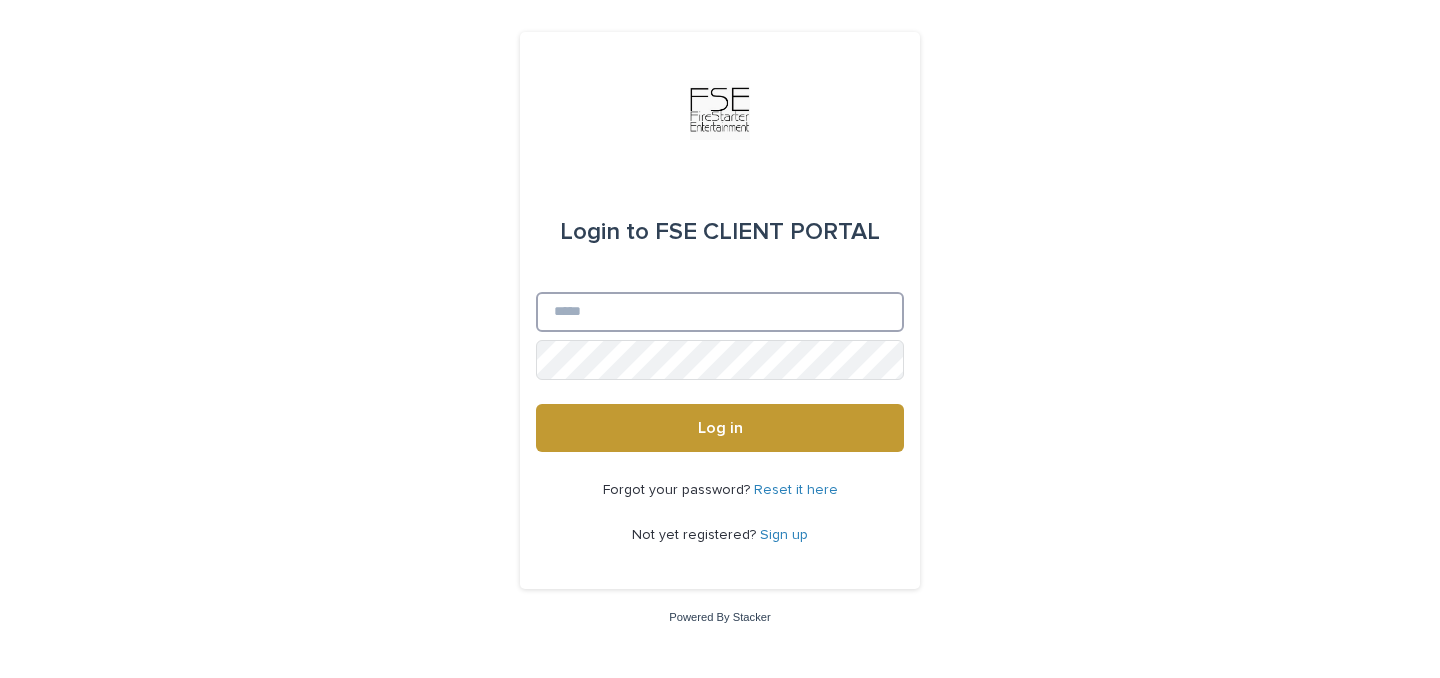 click on "Email" at bounding box center (720, 312) 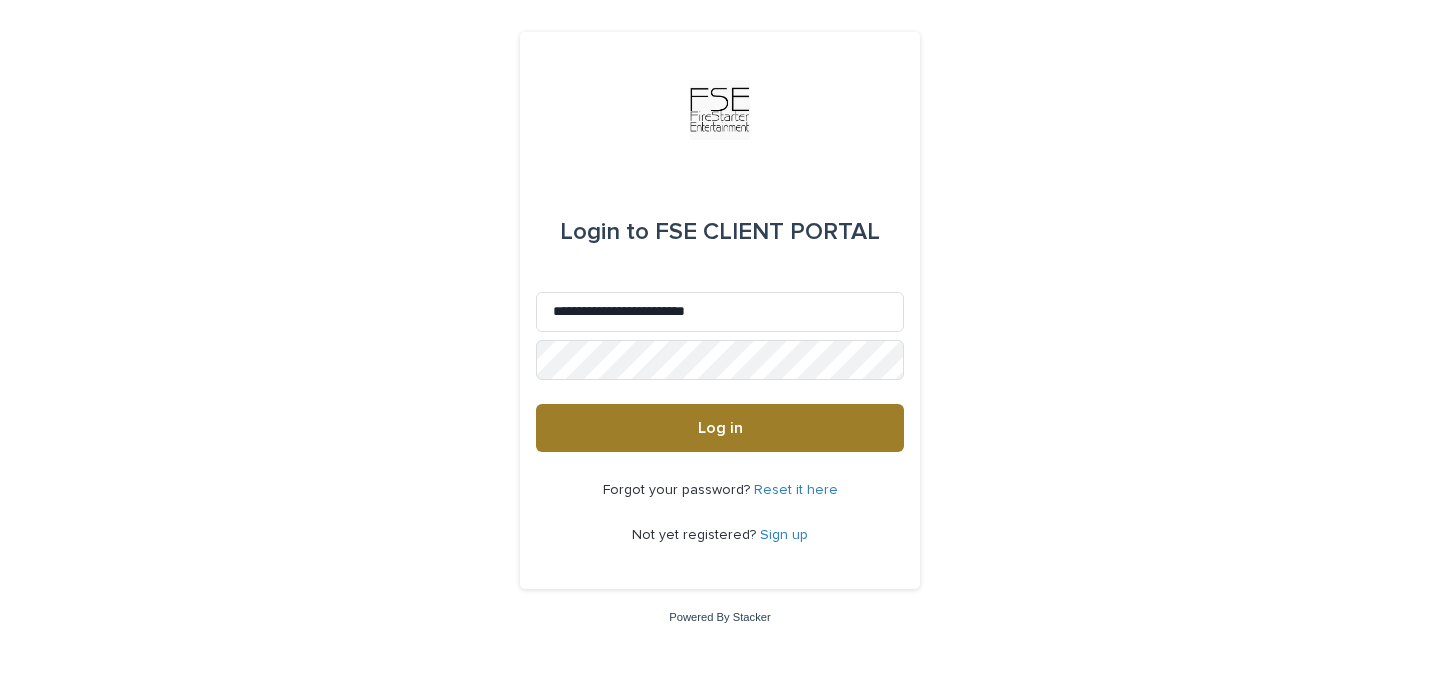 click on "Log in" at bounding box center [720, 428] 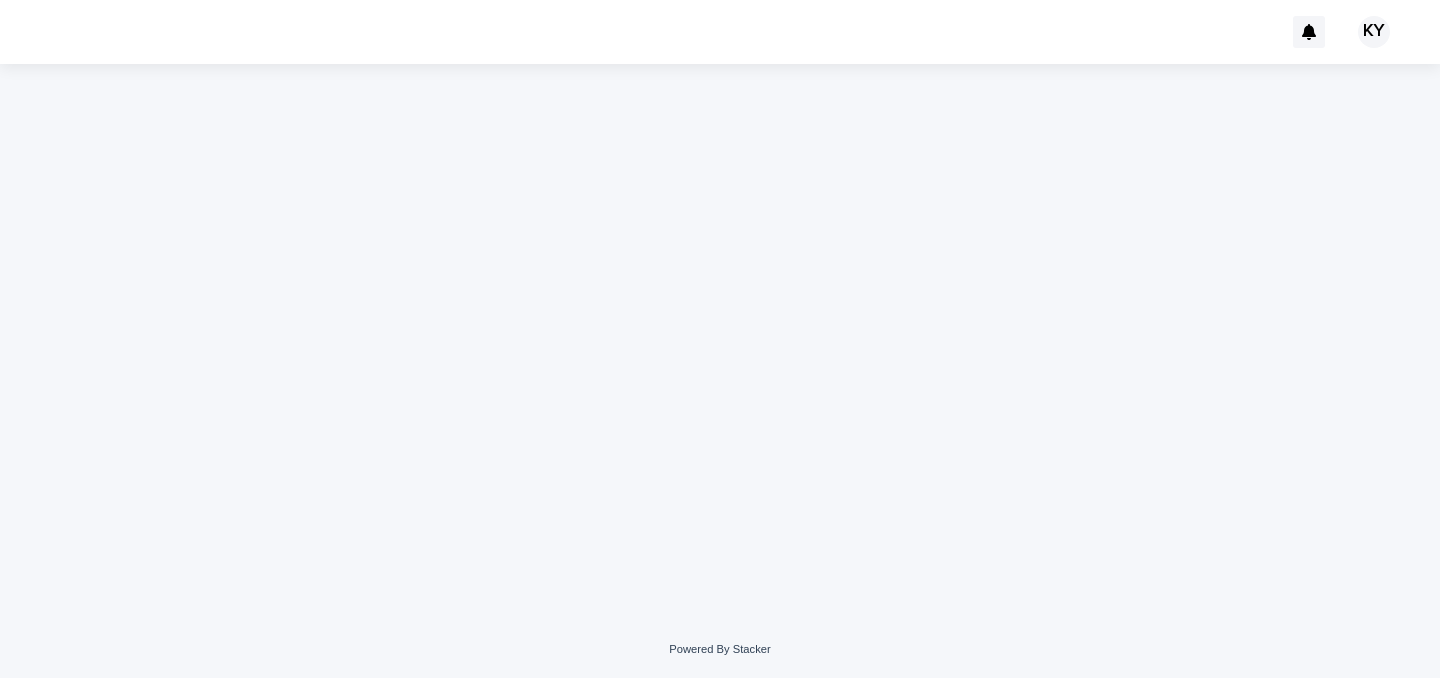 scroll, scrollTop: 0, scrollLeft: 0, axis: both 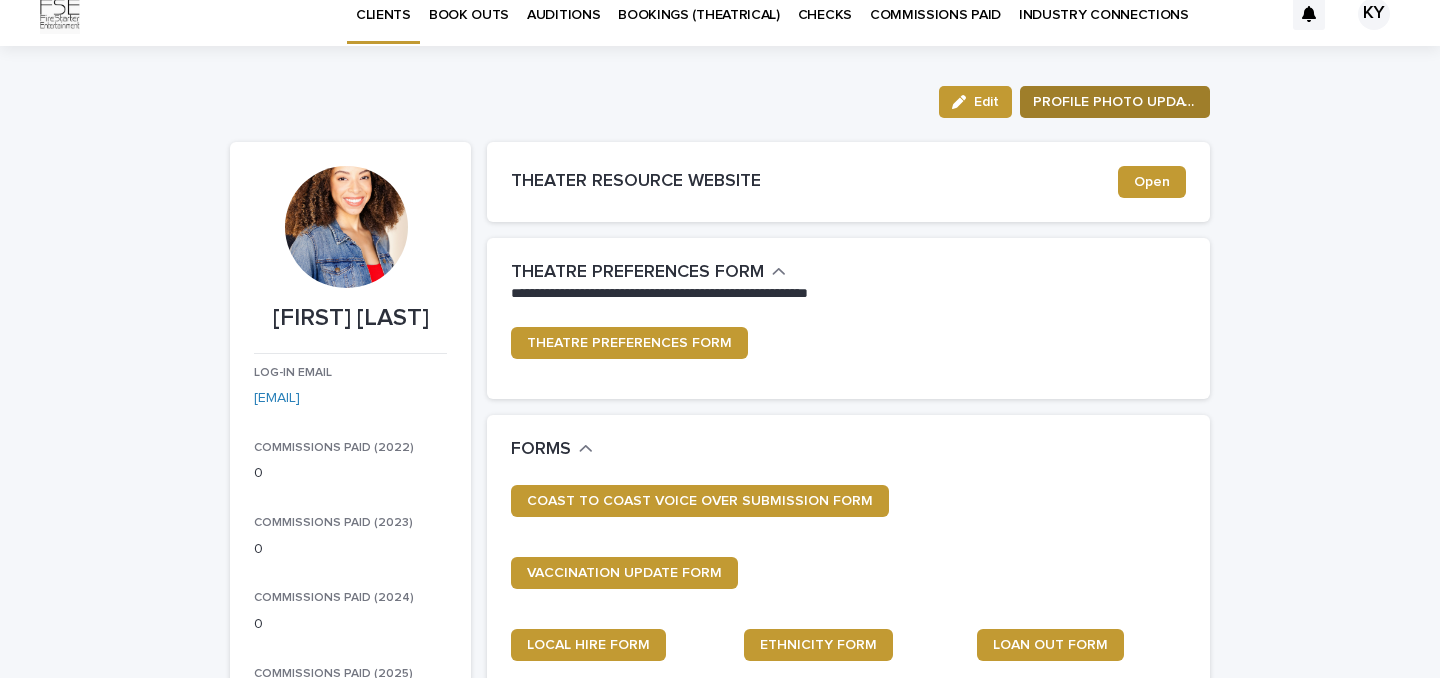 click on "PROFILE PHOTO UPDATE" at bounding box center (1115, 102) 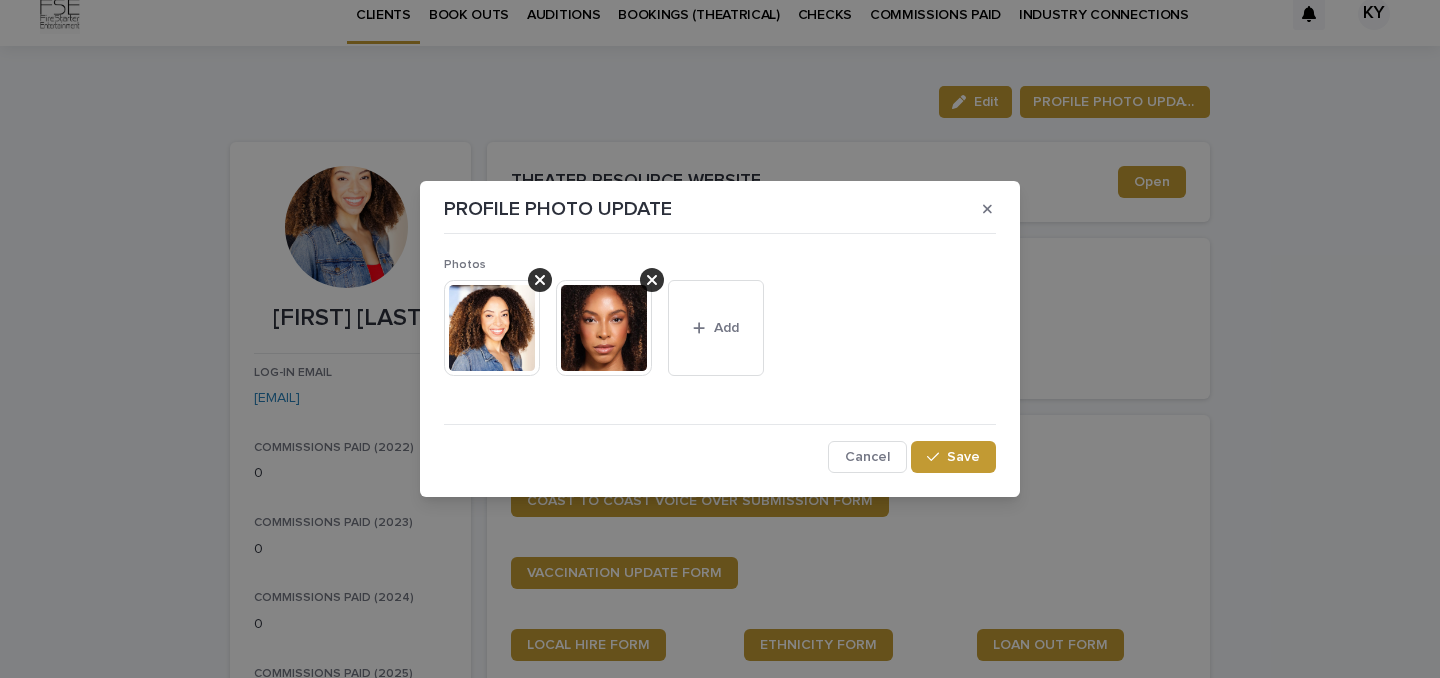 click at bounding box center (604, 328) 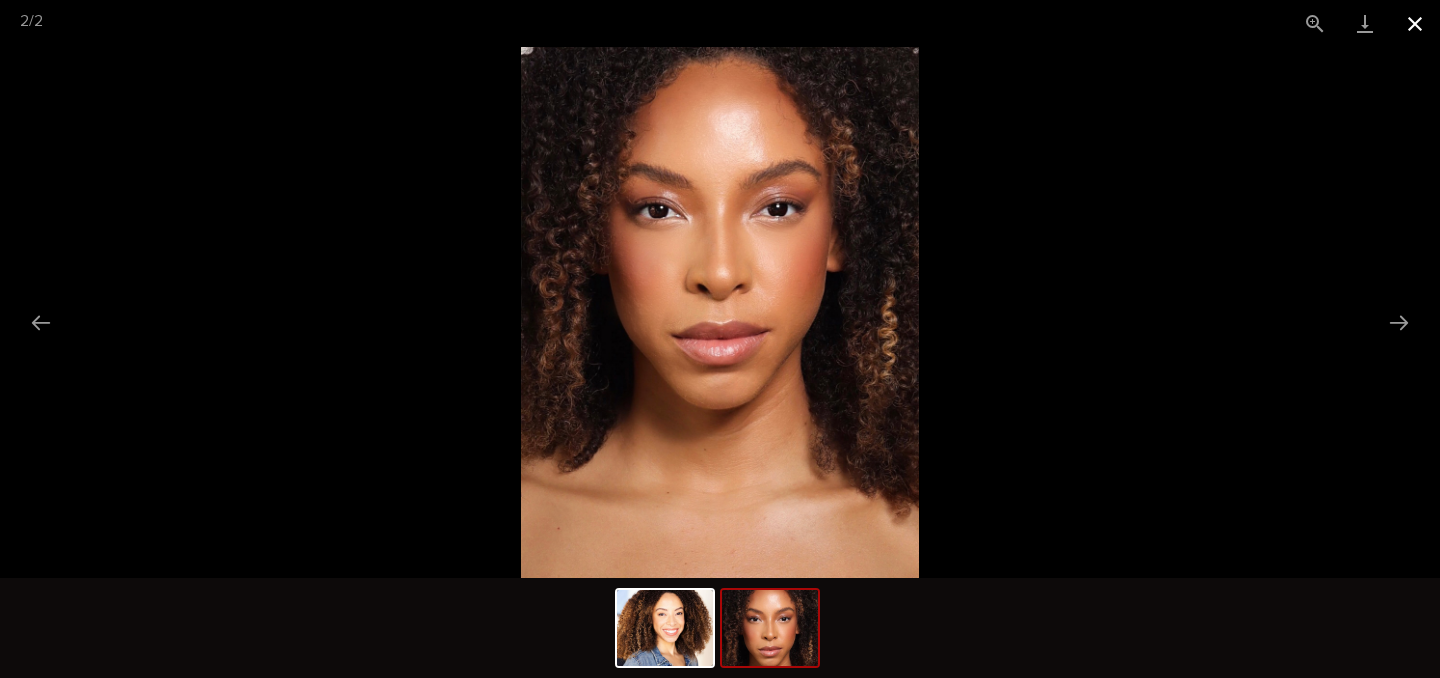 click at bounding box center (1415, 23) 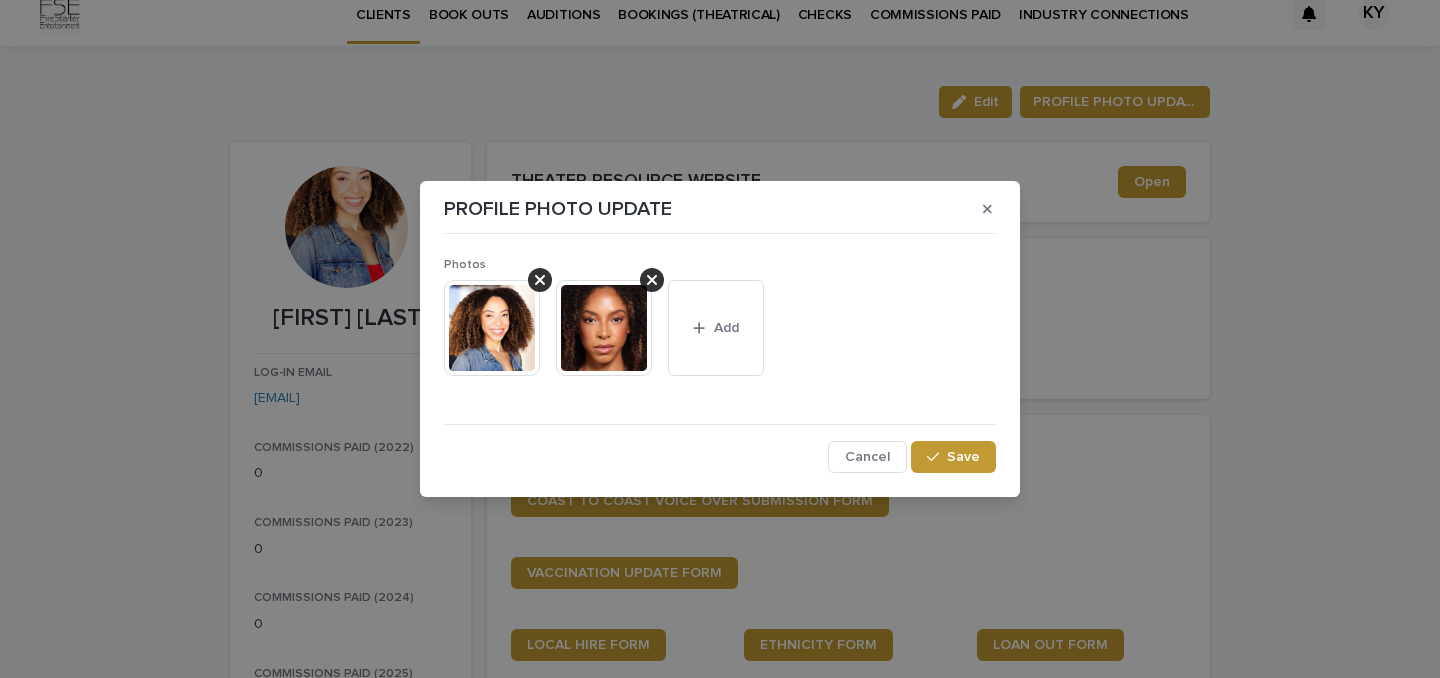 click at bounding box center [604, 328] 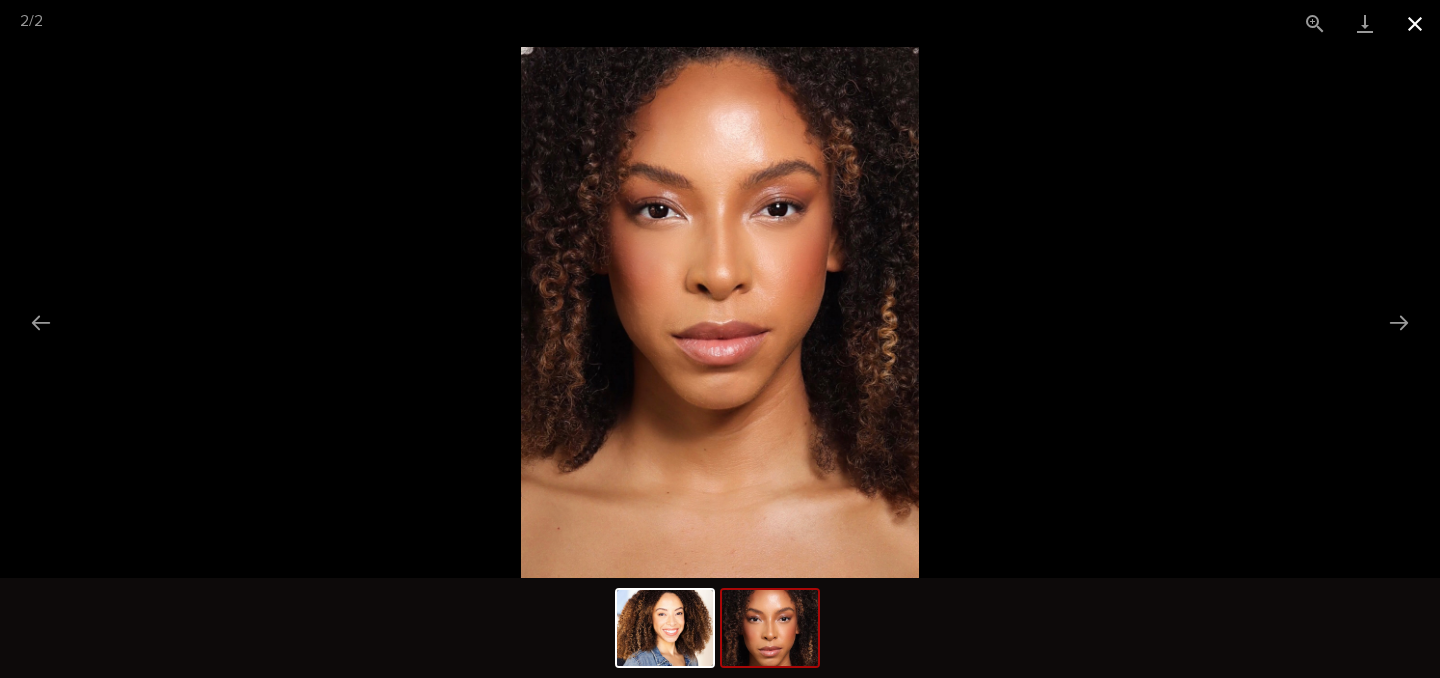 click at bounding box center (1415, 23) 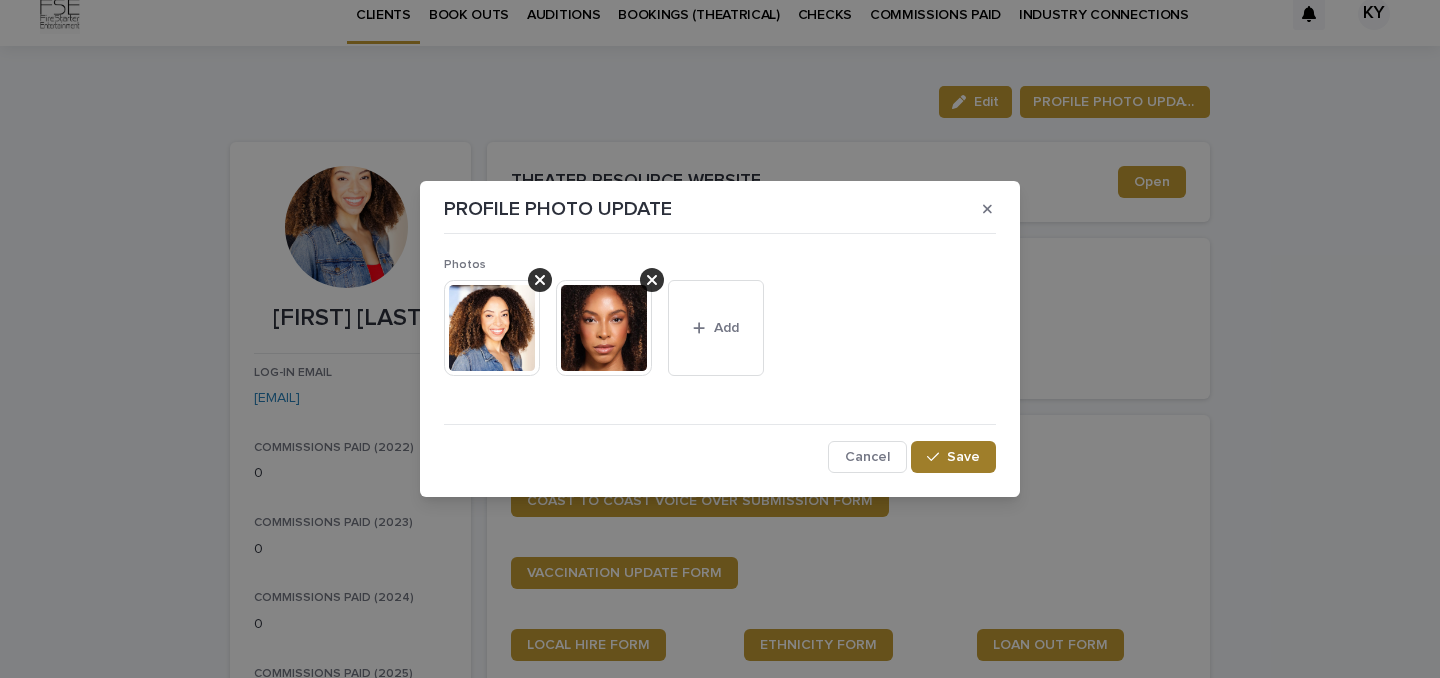 click on "Save" at bounding box center [963, 457] 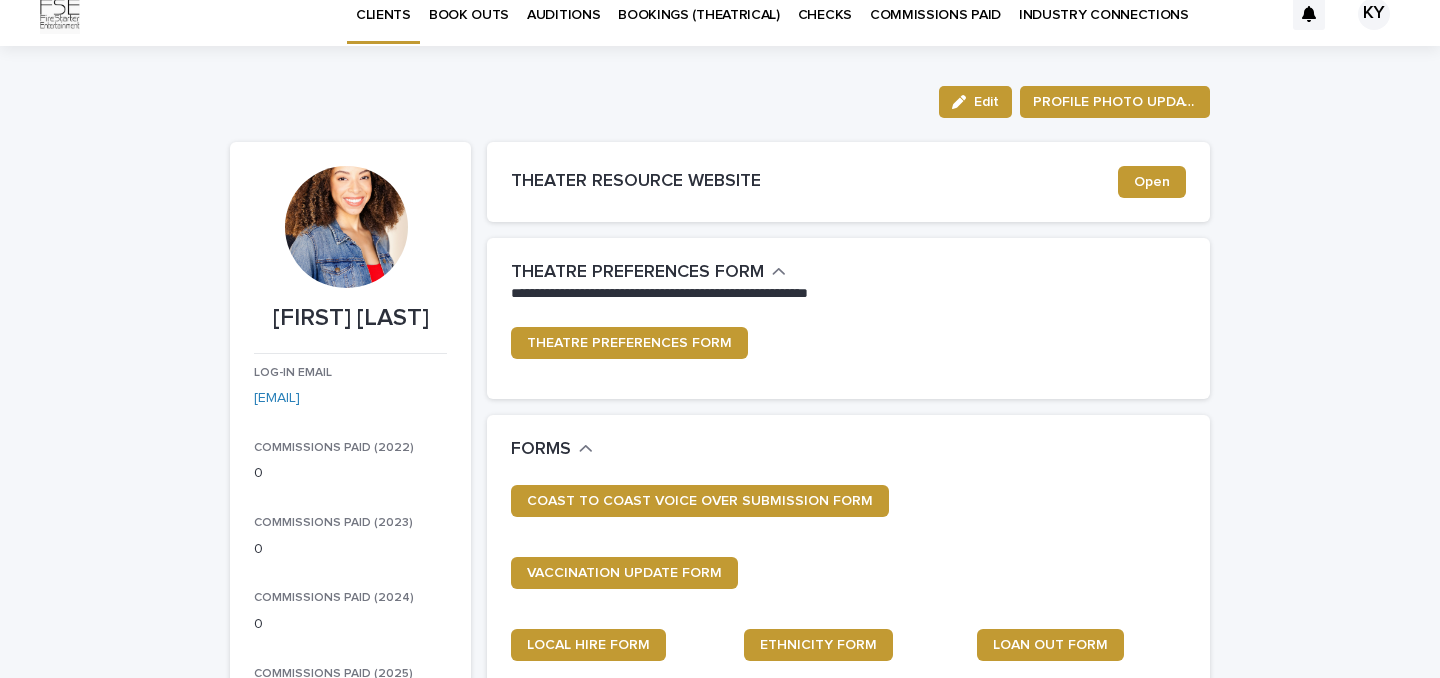 drag, startPoint x: 982, startPoint y: 98, endPoint x: 987, endPoint y: 132, distance: 34.36568 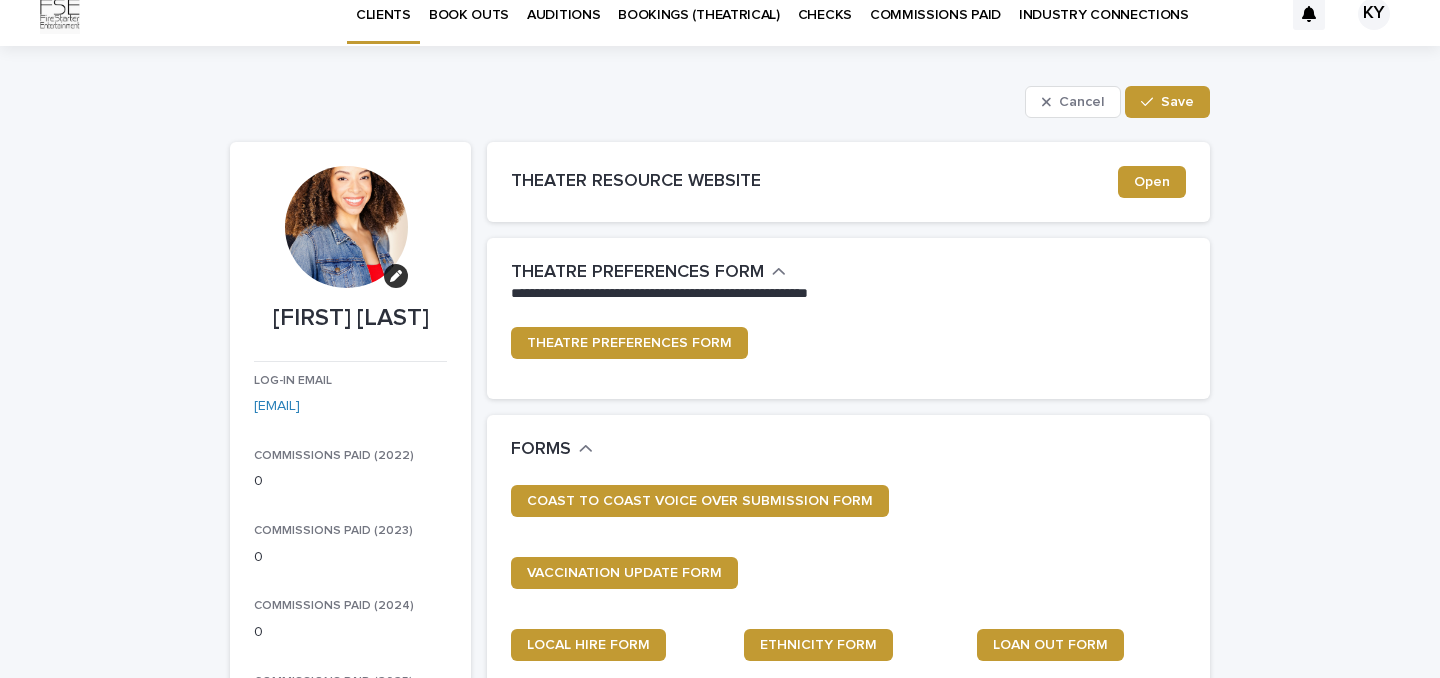 click on "[FIRST] [LAST]" at bounding box center [350, 318] 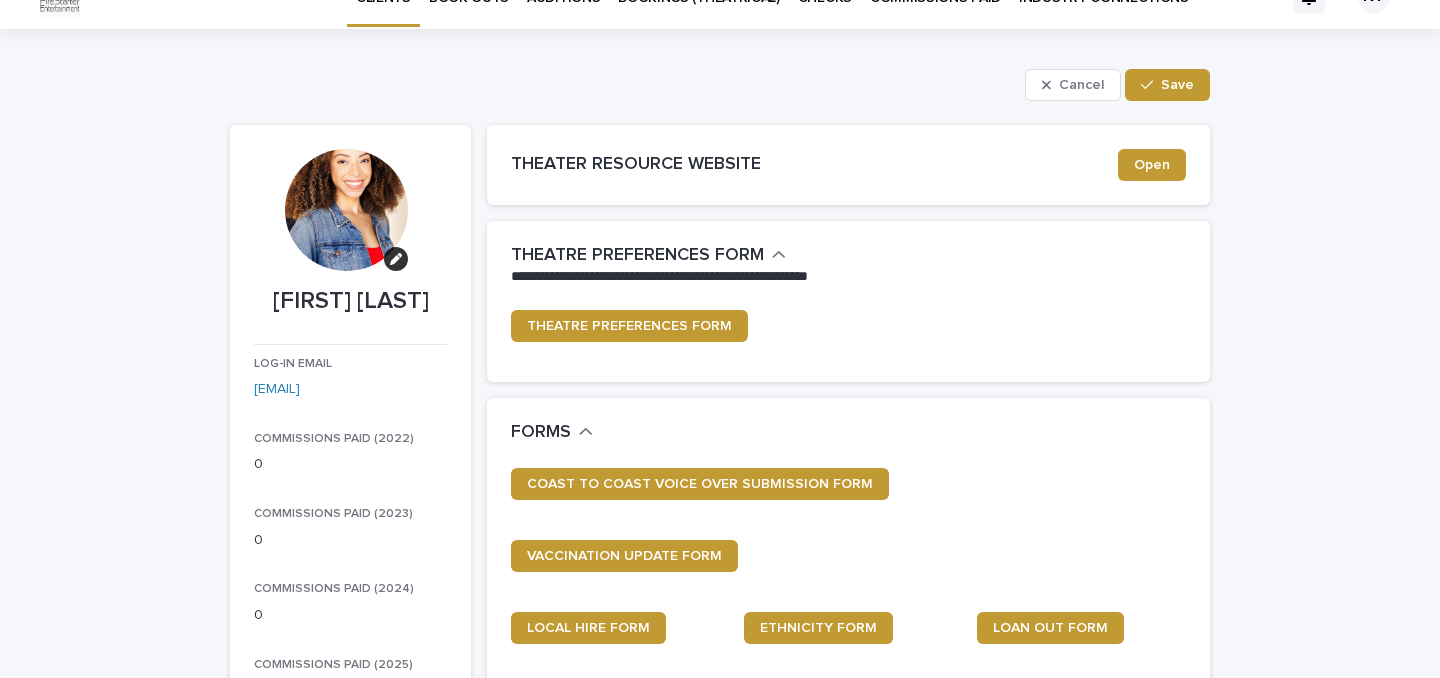 scroll, scrollTop: 0, scrollLeft: 0, axis: both 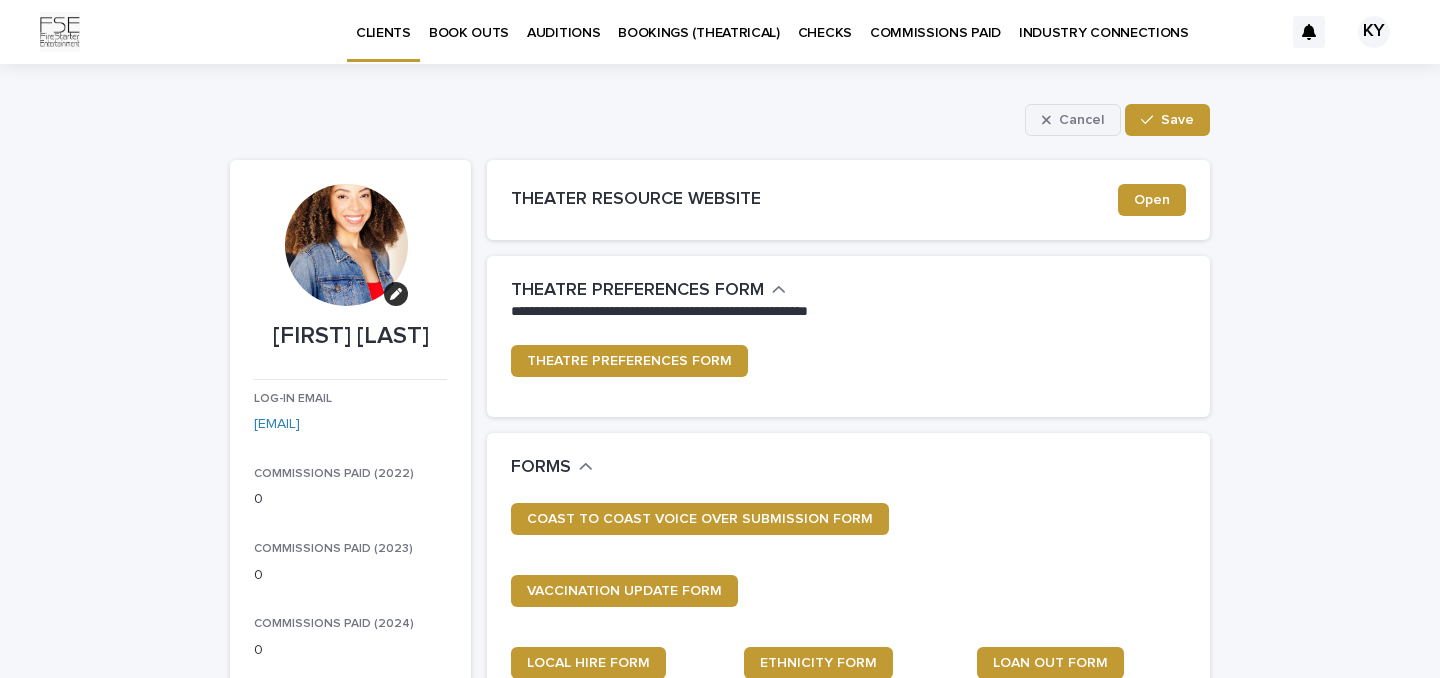 click on "Cancel" at bounding box center (1081, 120) 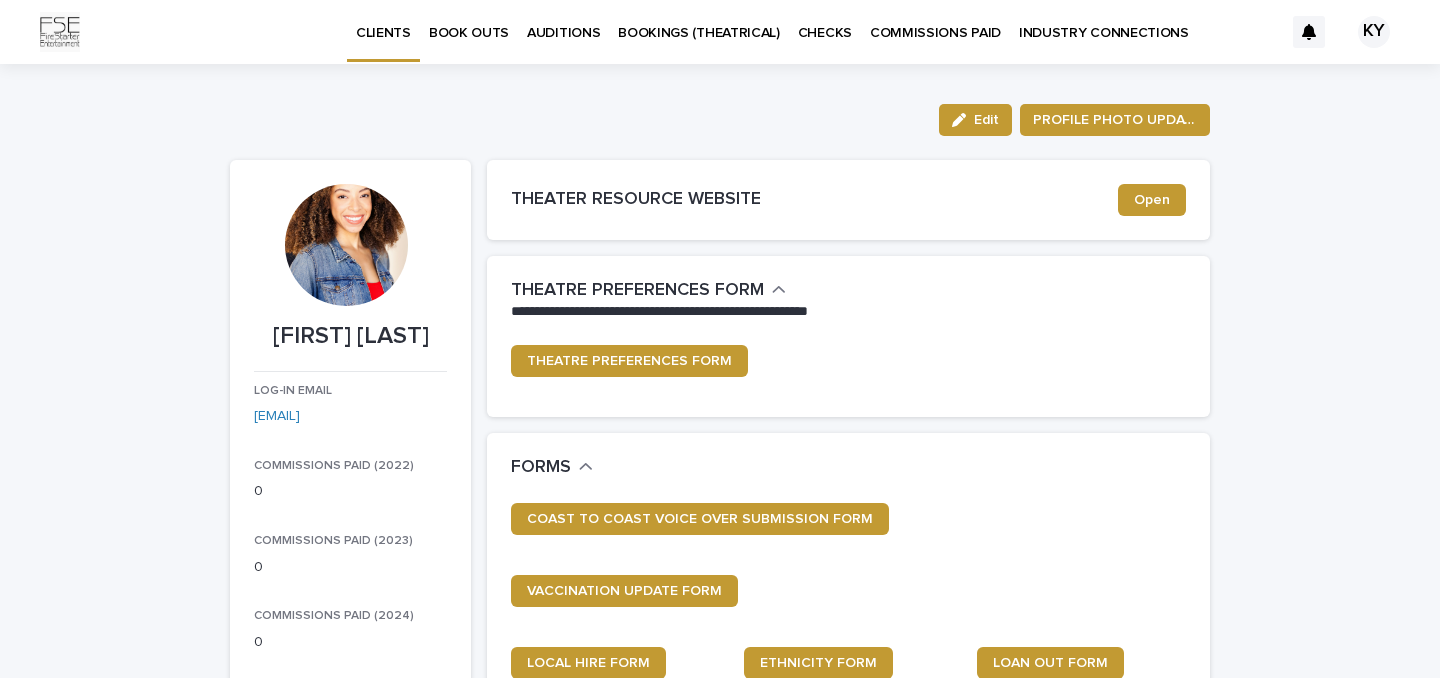 click on "KY" at bounding box center (1374, 32) 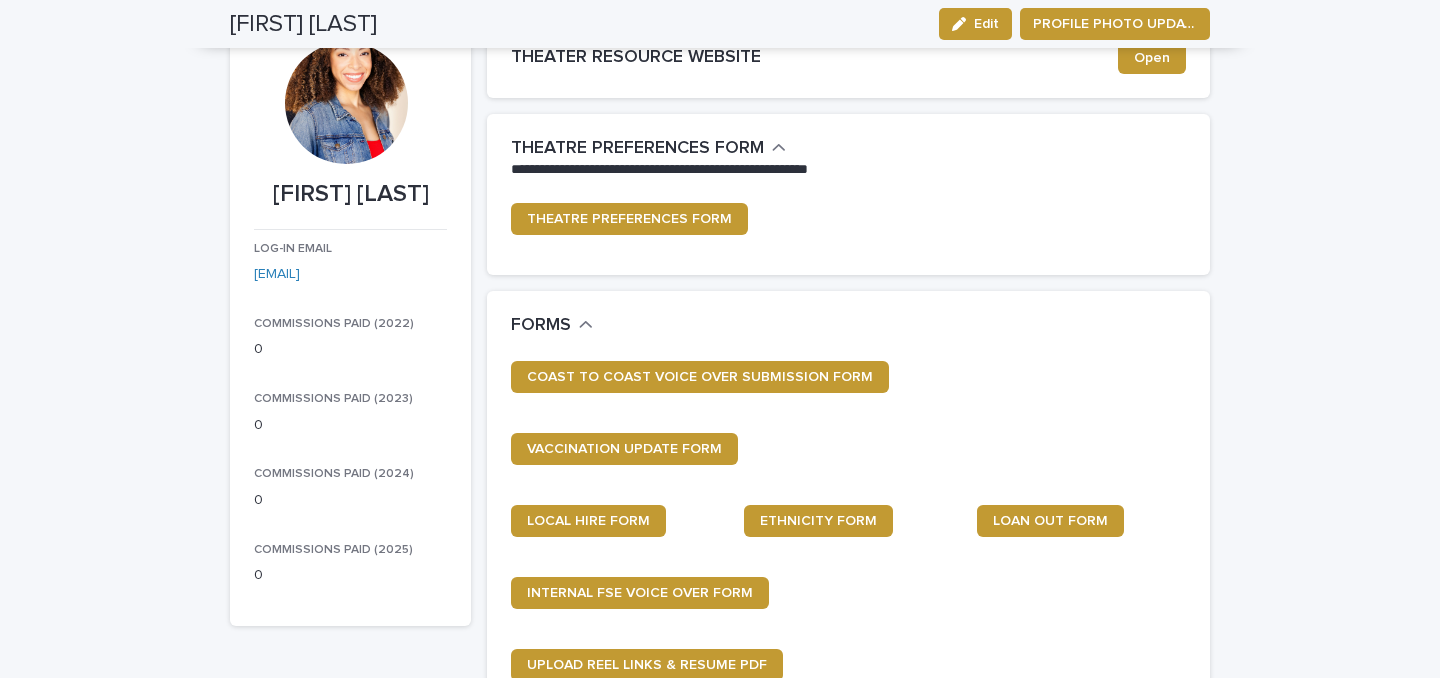 scroll, scrollTop: 0, scrollLeft: 0, axis: both 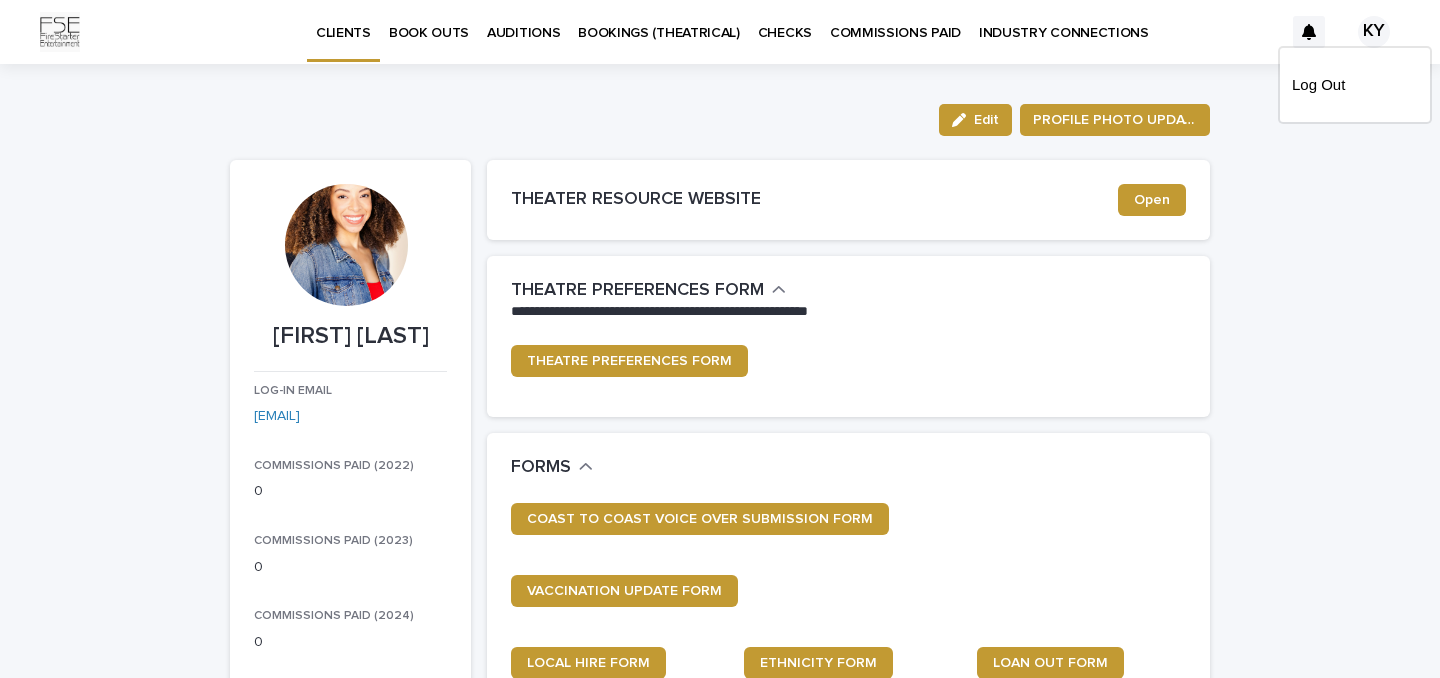 click on "[FIRST] [LAST]" at bounding box center (350, 336) 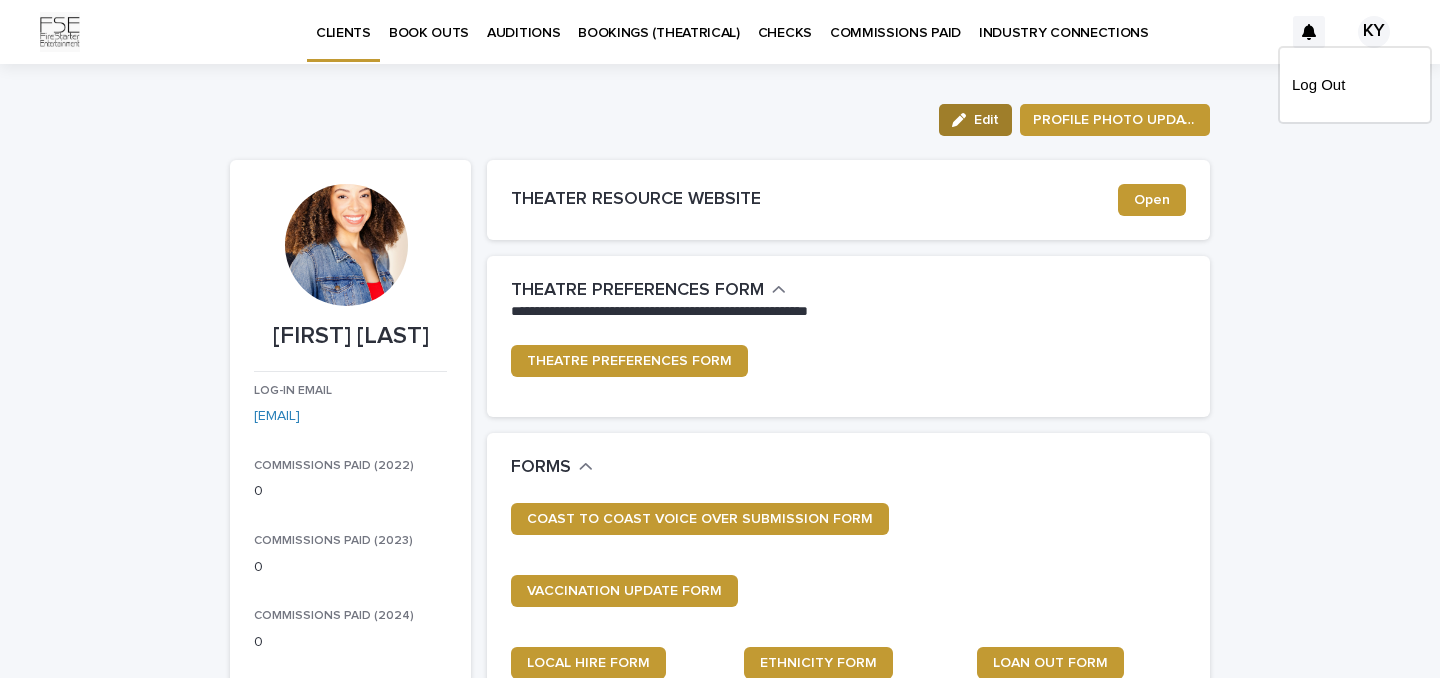 click on "Edit" at bounding box center [986, 120] 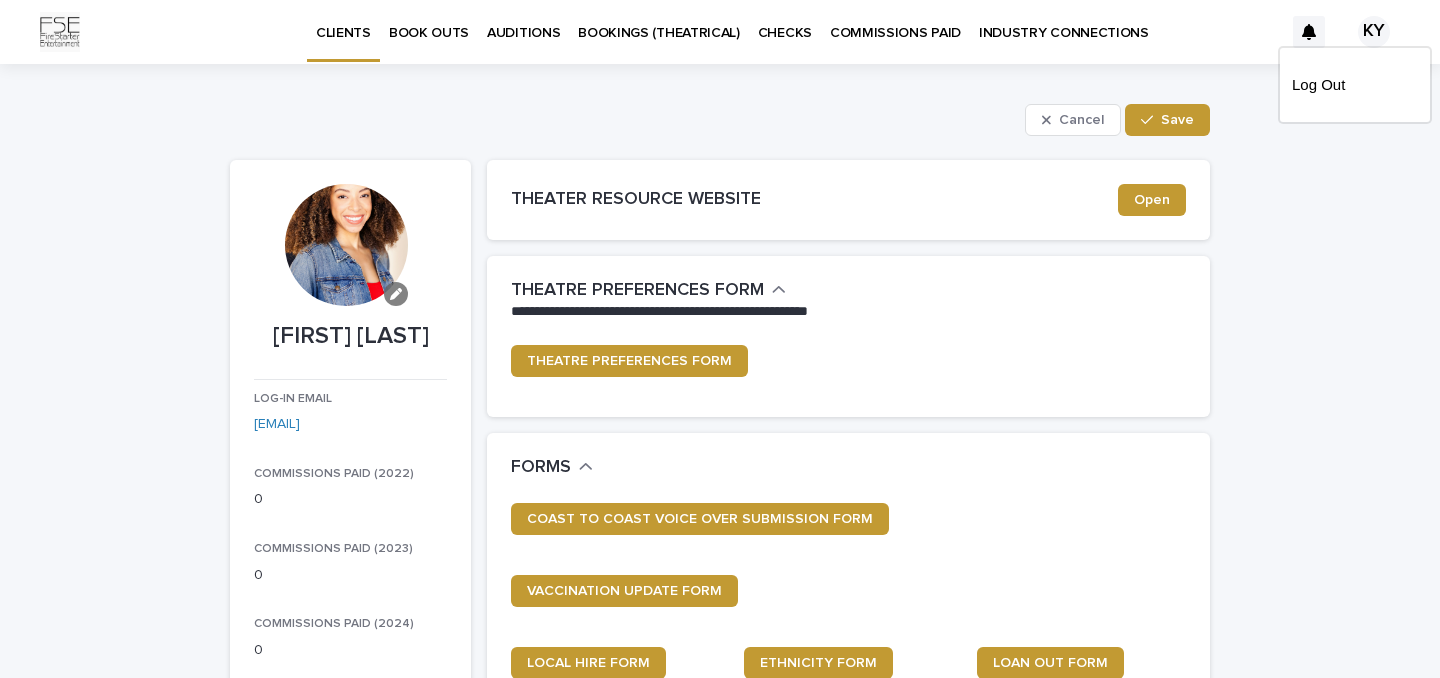 click 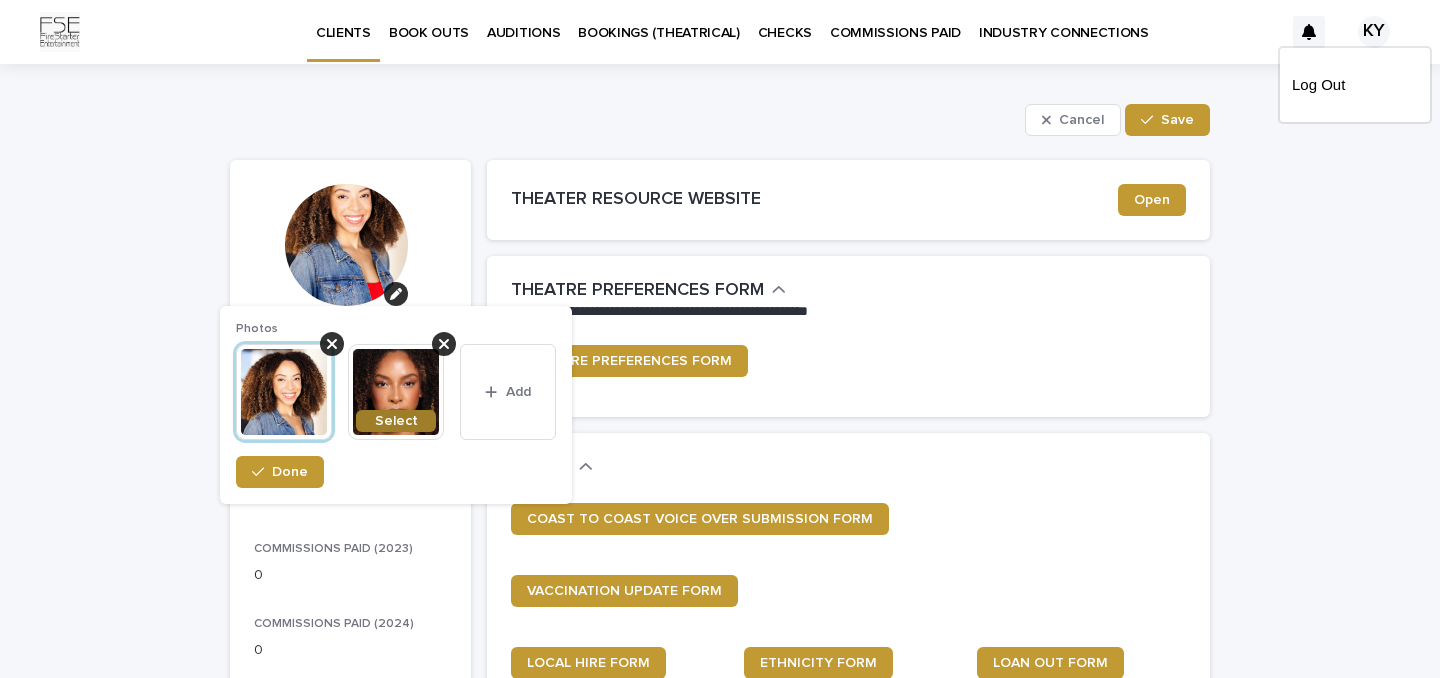 click on "Select" at bounding box center [396, 421] 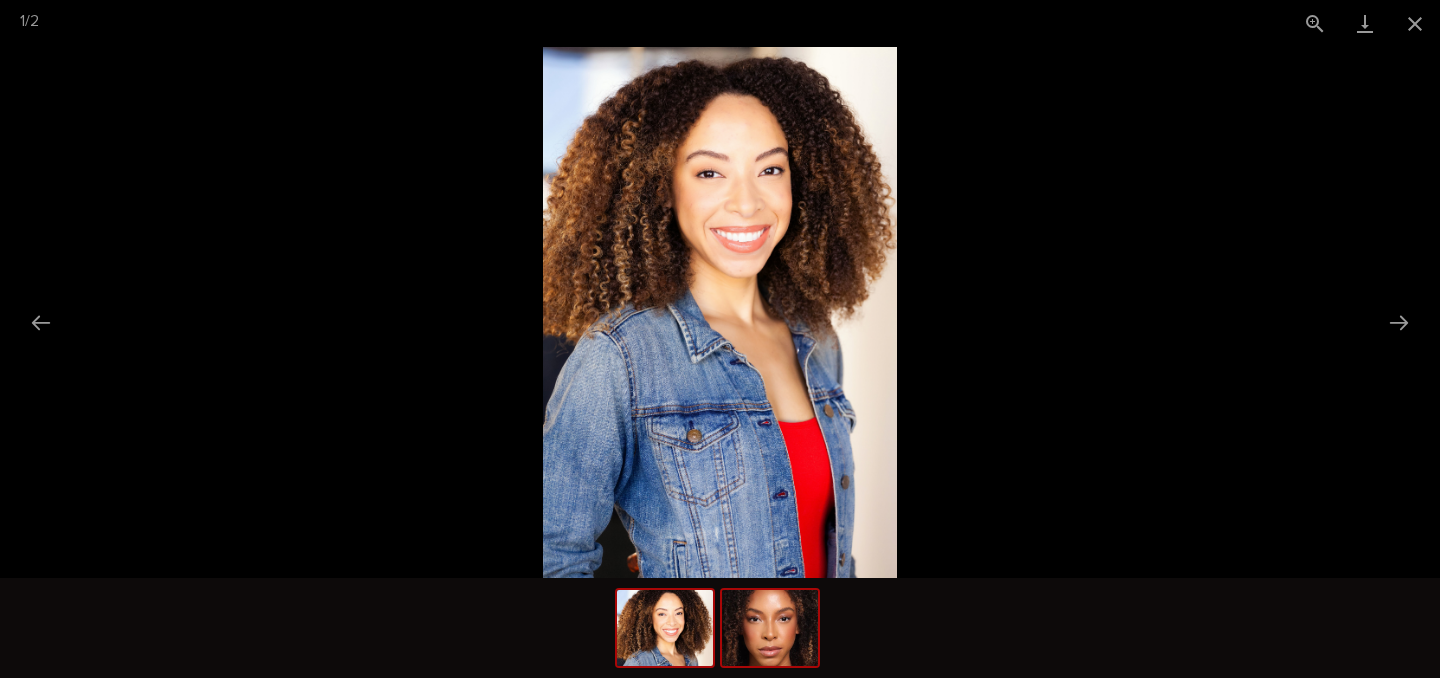 click at bounding box center (770, 628) 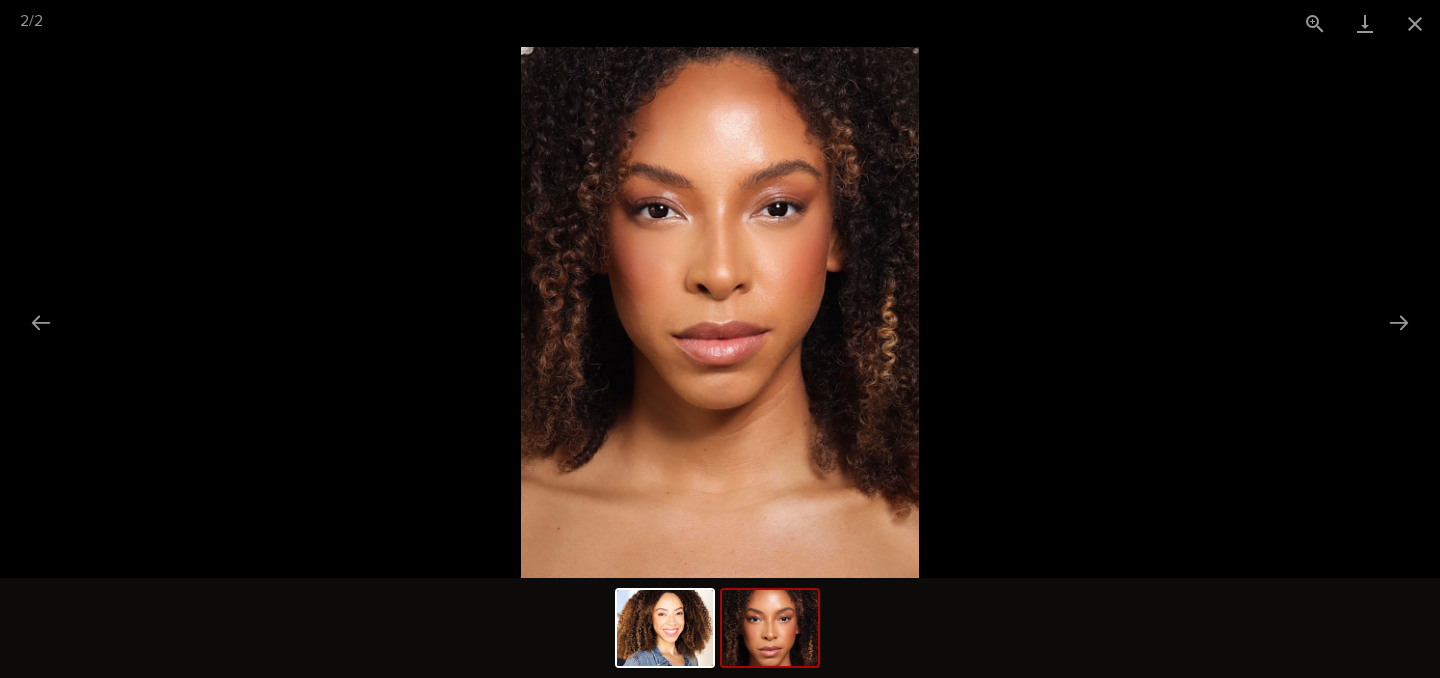 click at bounding box center [770, 628] 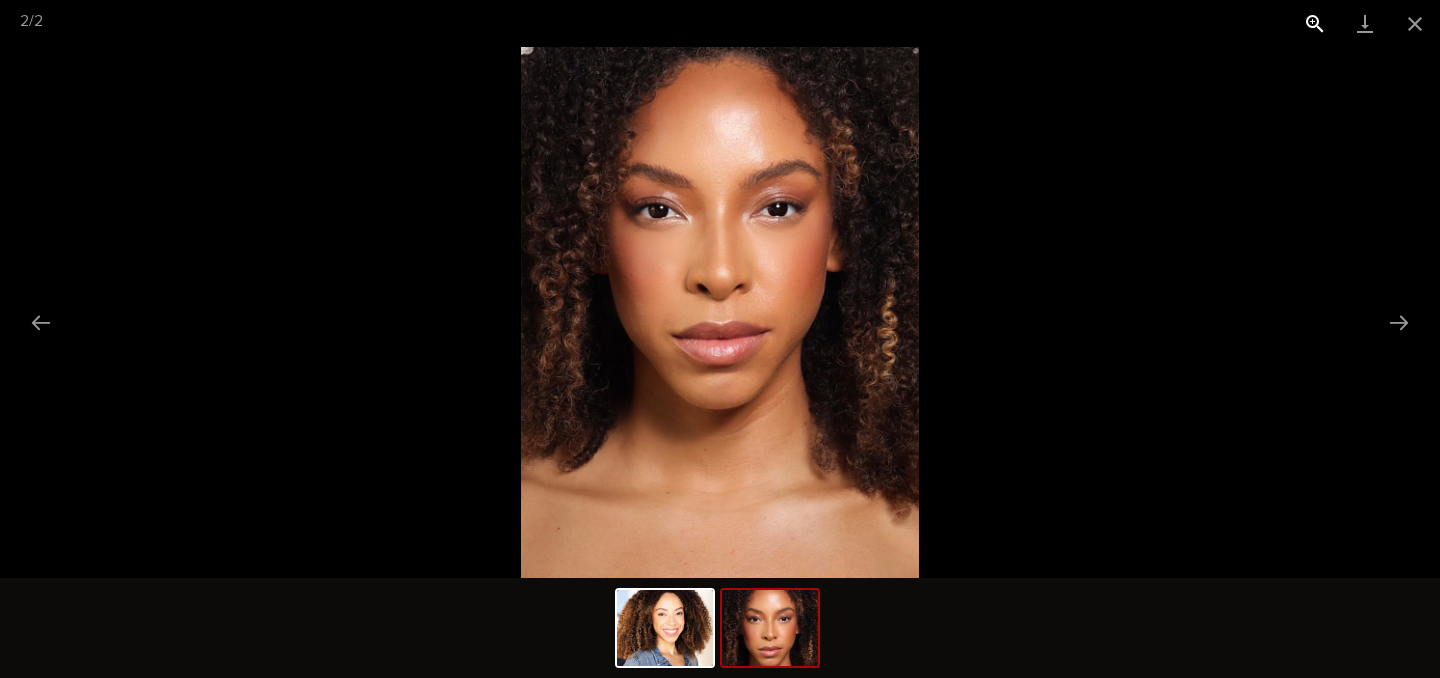 click at bounding box center [1315, 23] 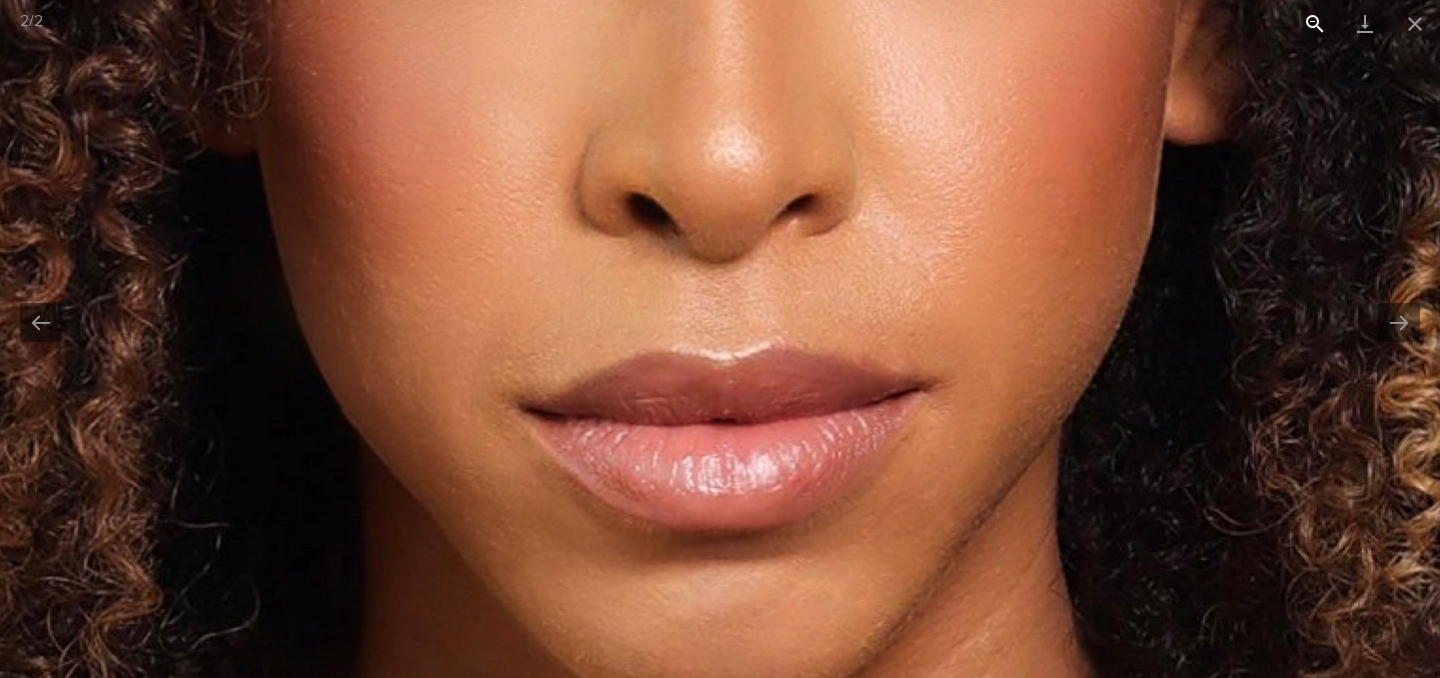 click at bounding box center [1315, 23] 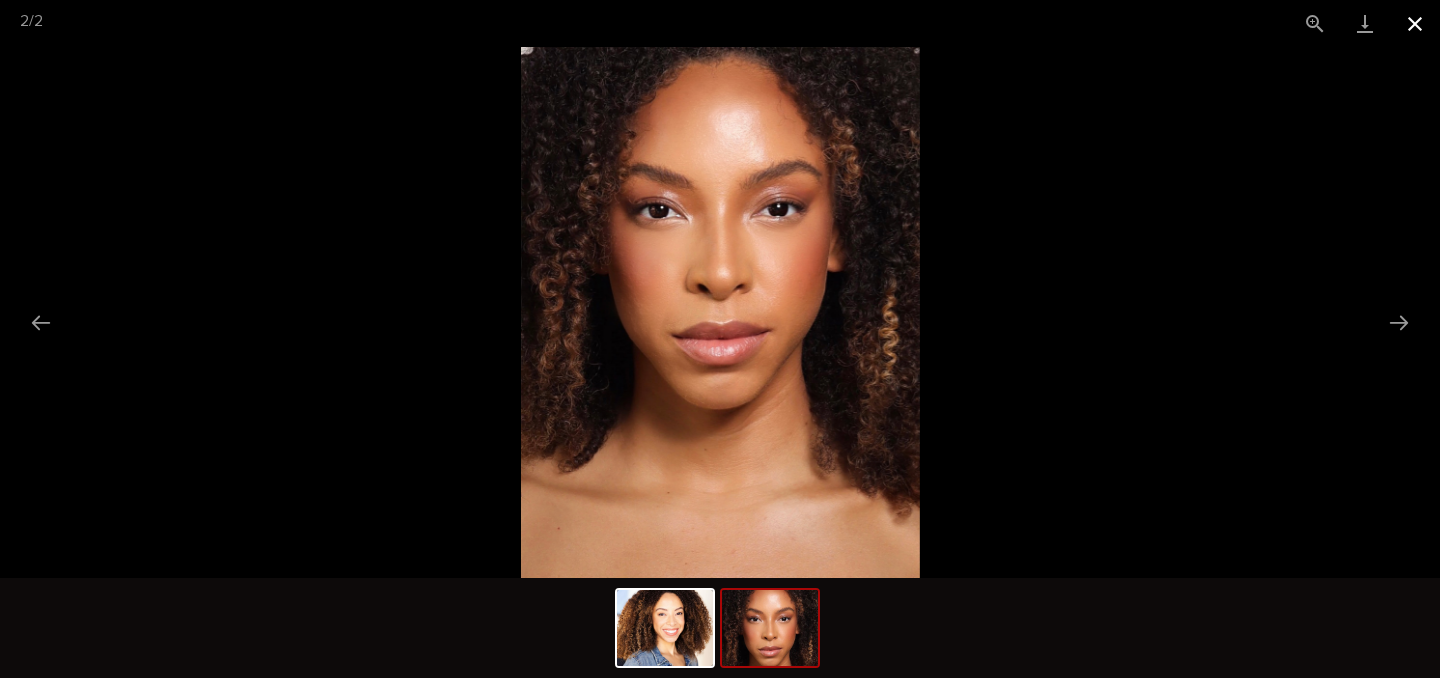 click at bounding box center (1415, 23) 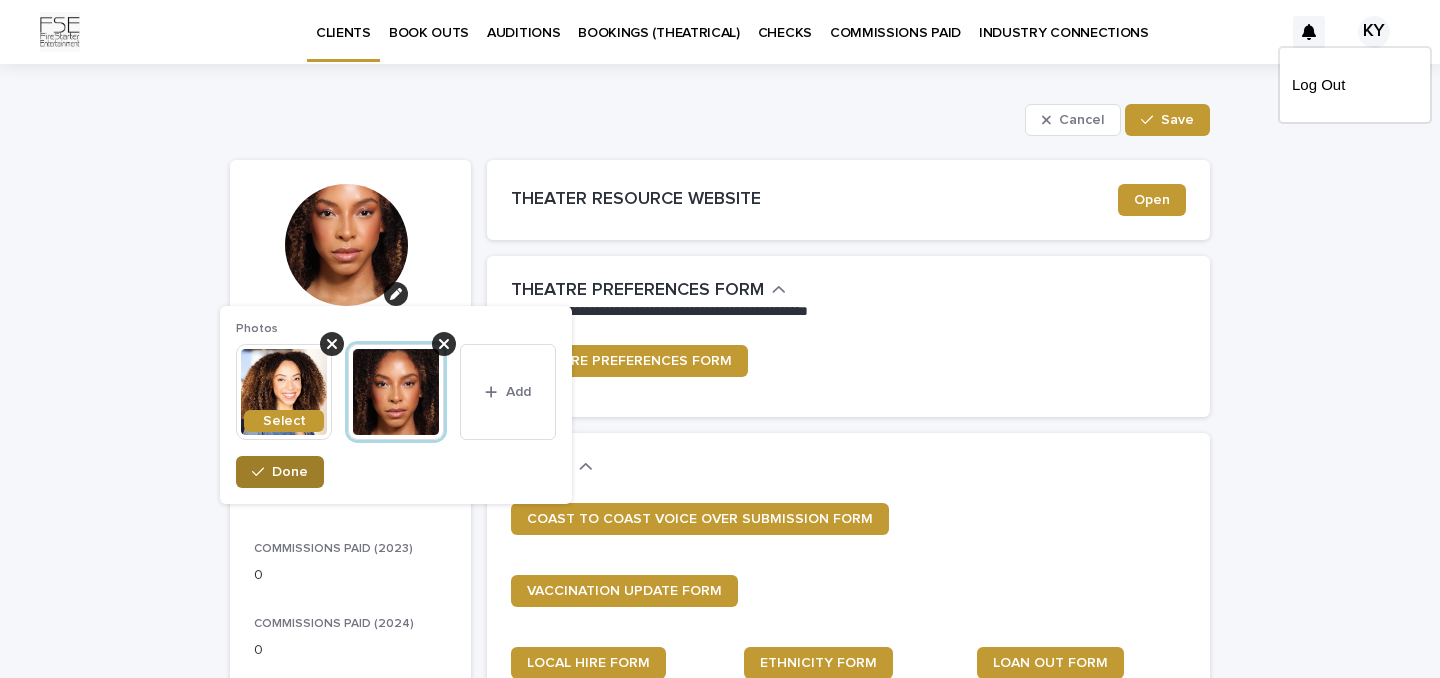 click on "Done" at bounding box center (290, 472) 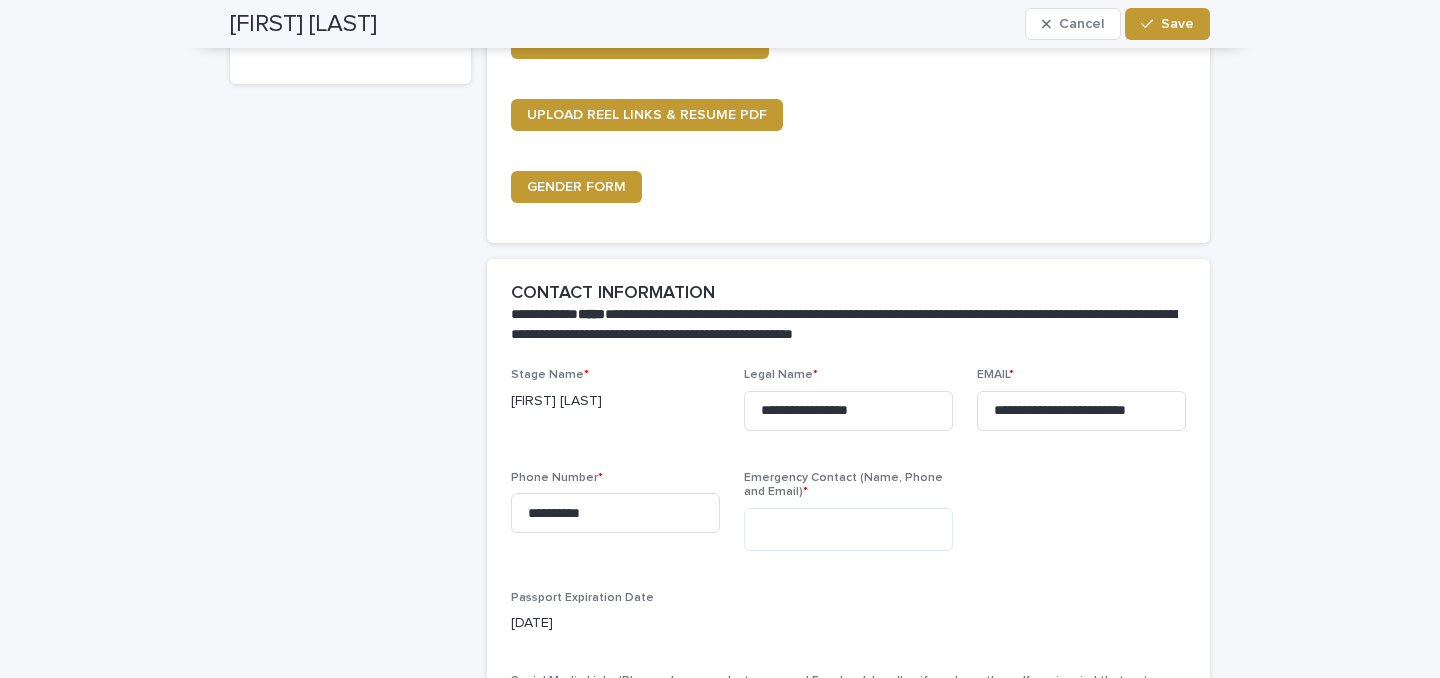 scroll, scrollTop: 707, scrollLeft: 0, axis: vertical 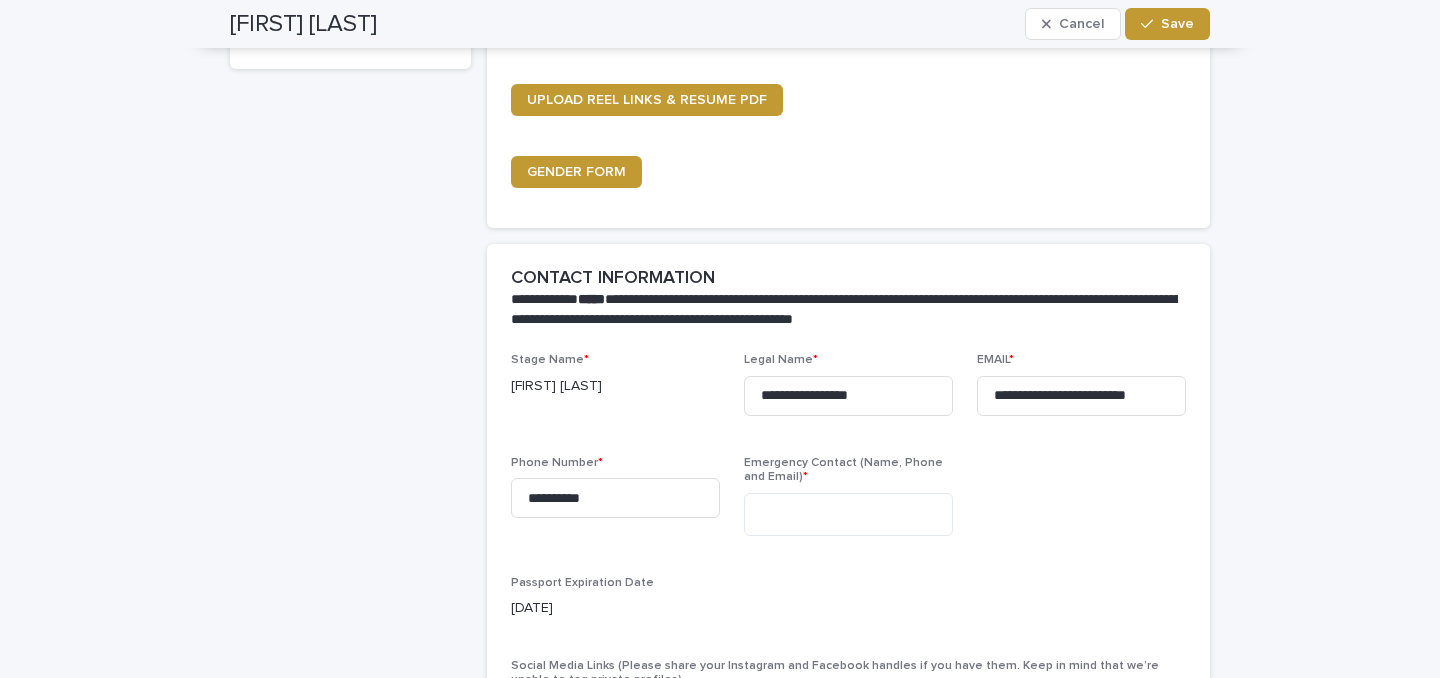 click on "[FIRST] [LAST]" at bounding box center [615, 386] 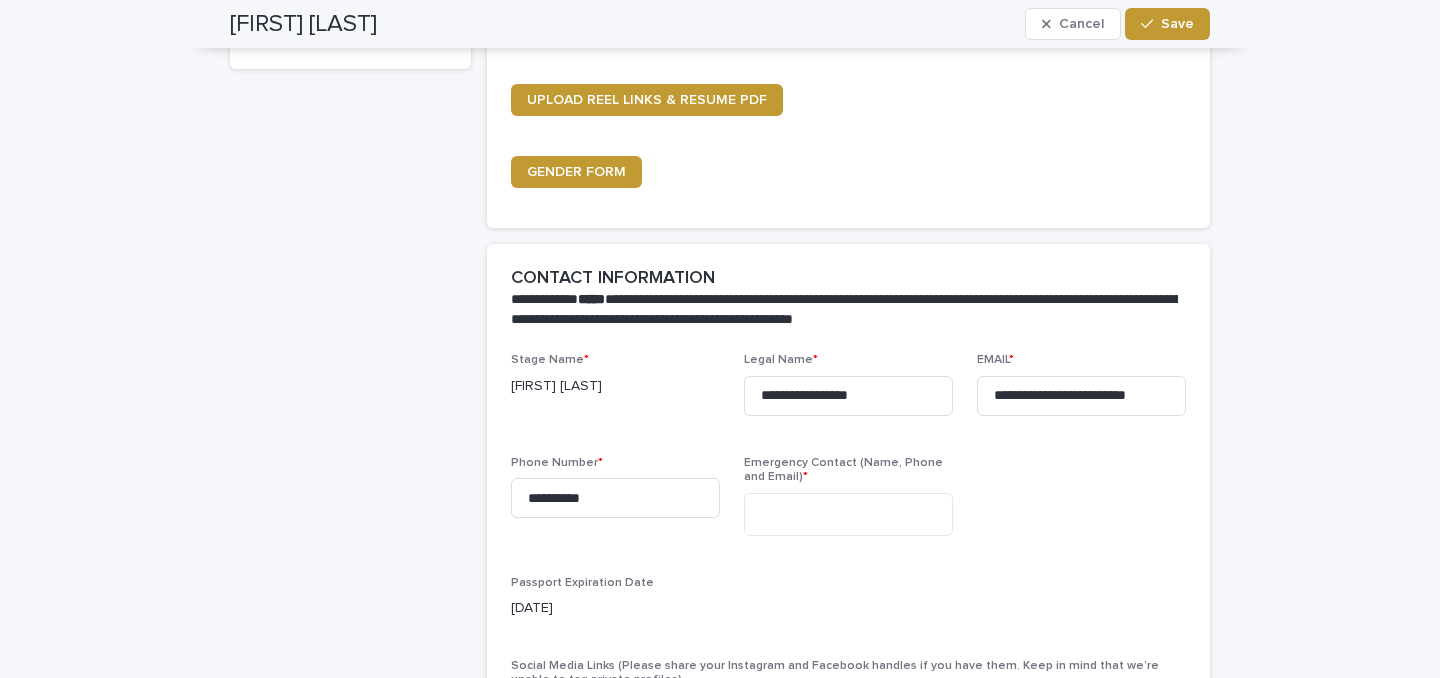 click on "Stage Name * [FIRST] [LAST]" at bounding box center [615, 382] 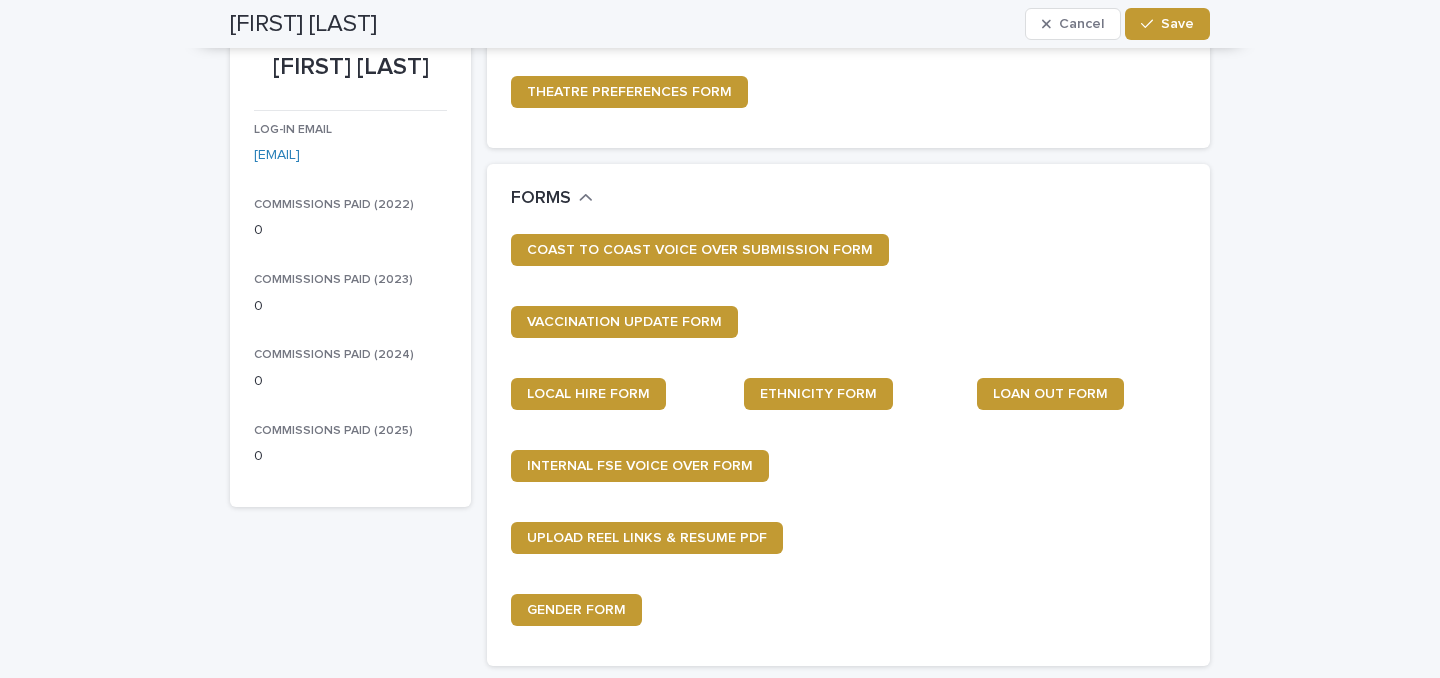 scroll, scrollTop: 277, scrollLeft: 0, axis: vertical 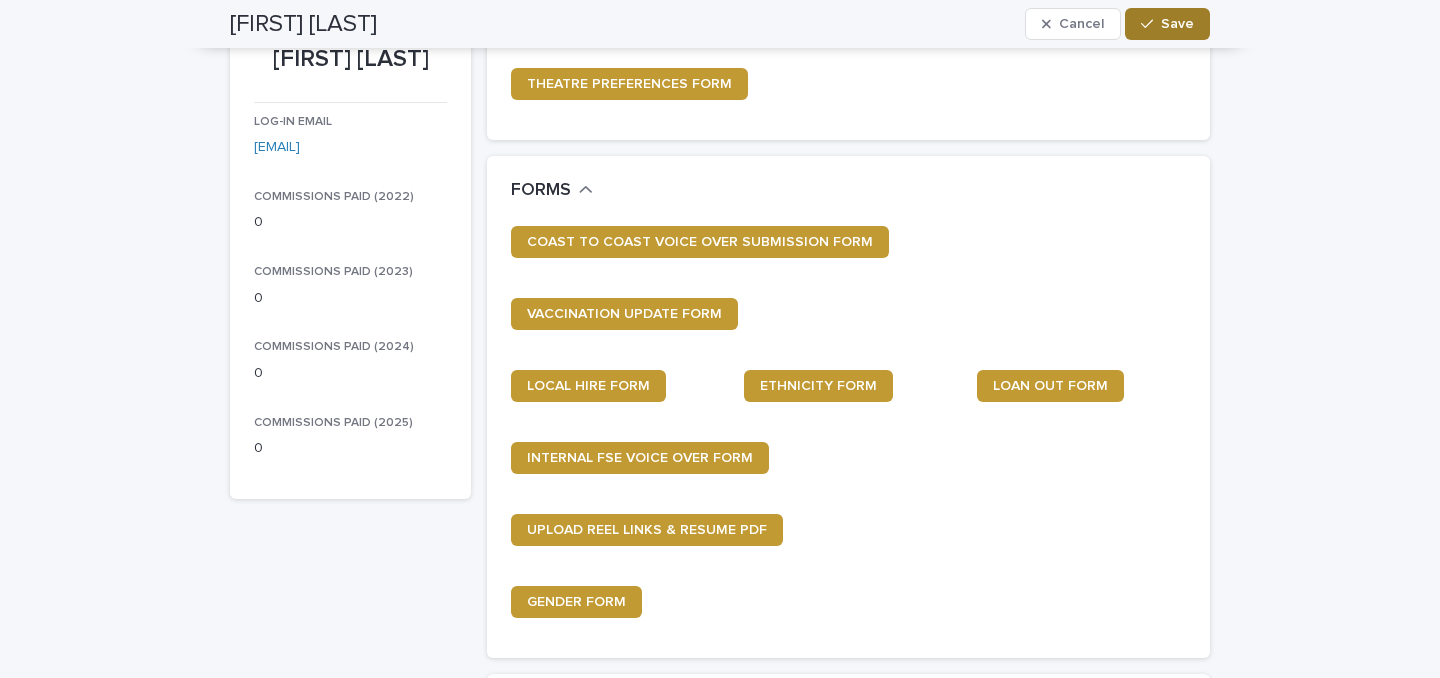 click on "Save" at bounding box center [1177, 24] 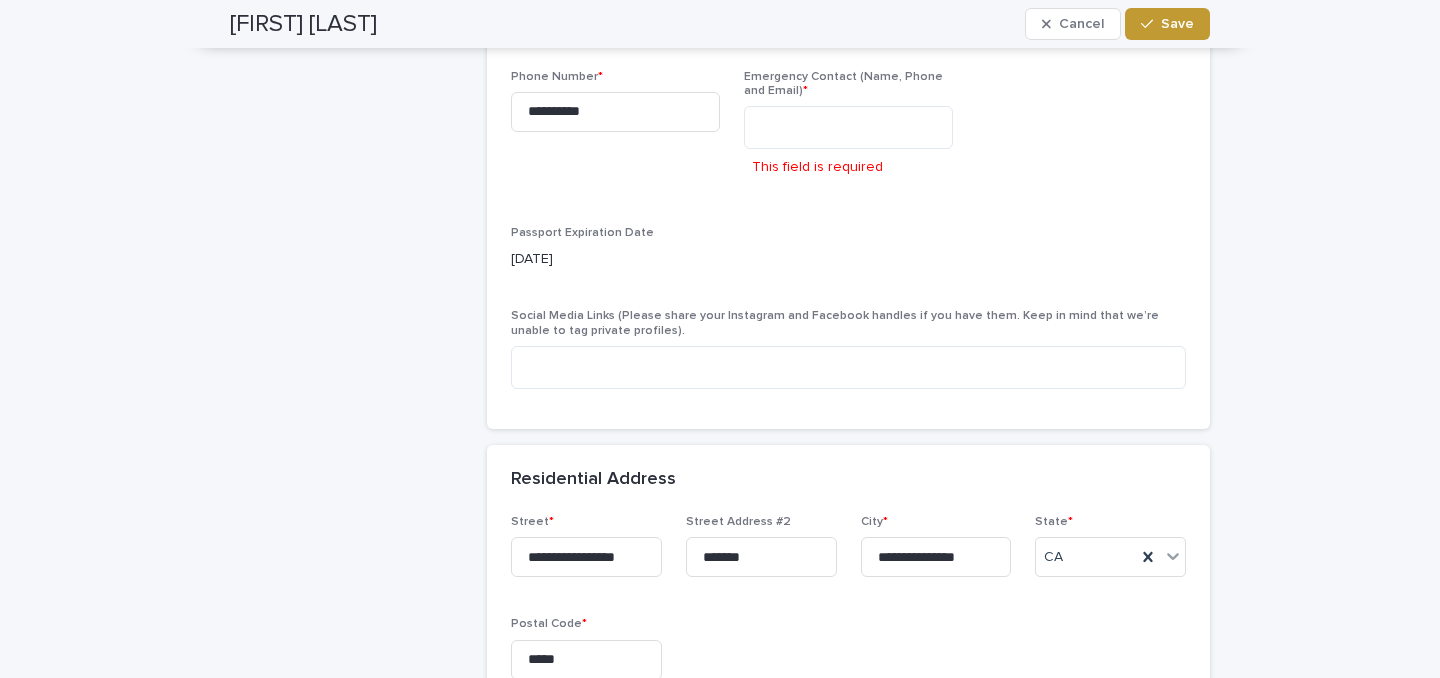 scroll, scrollTop: 968, scrollLeft: 0, axis: vertical 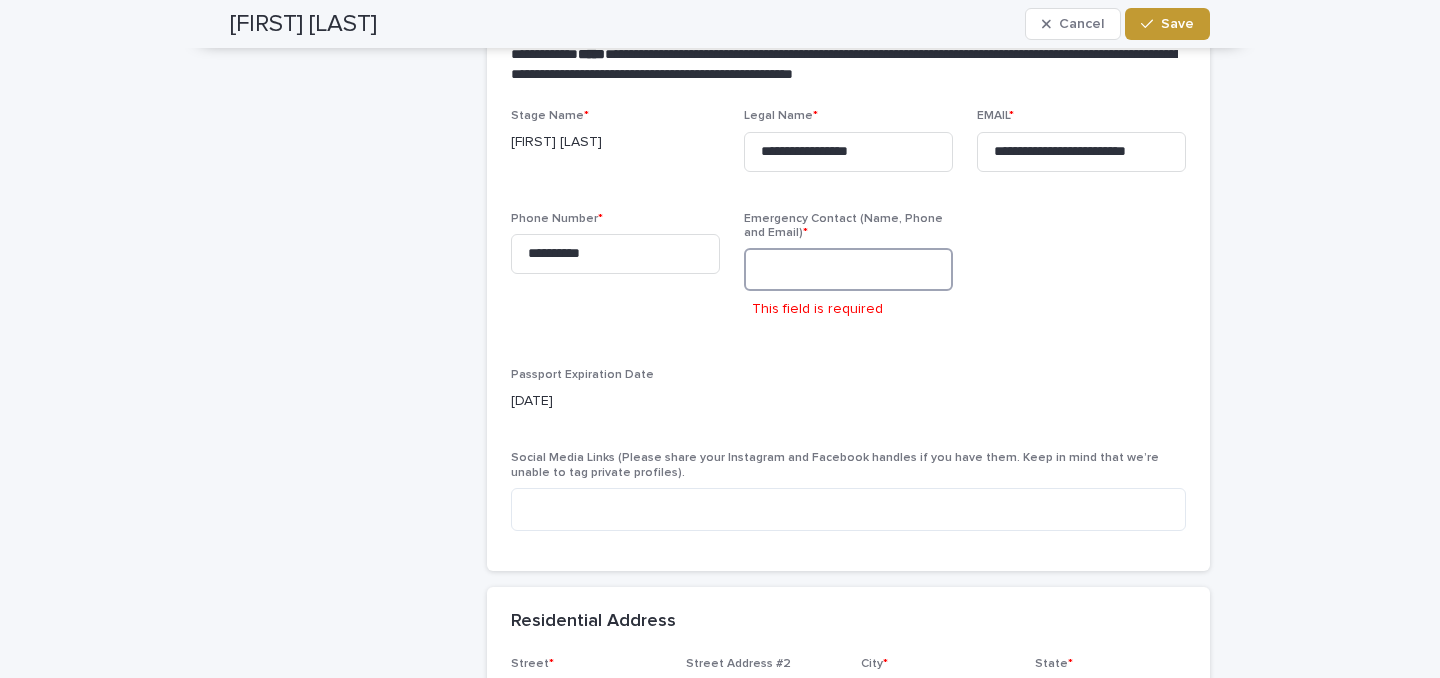 click at bounding box center [848, 269] 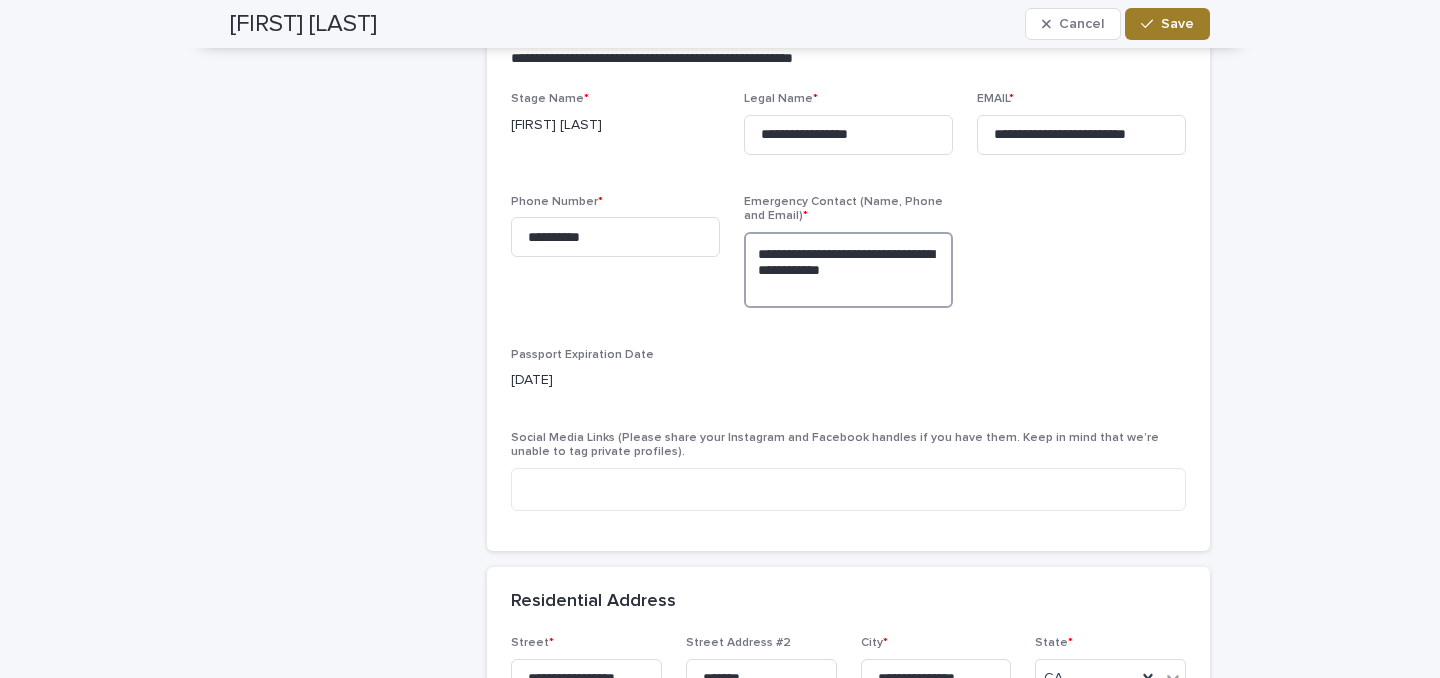 type on "**********" 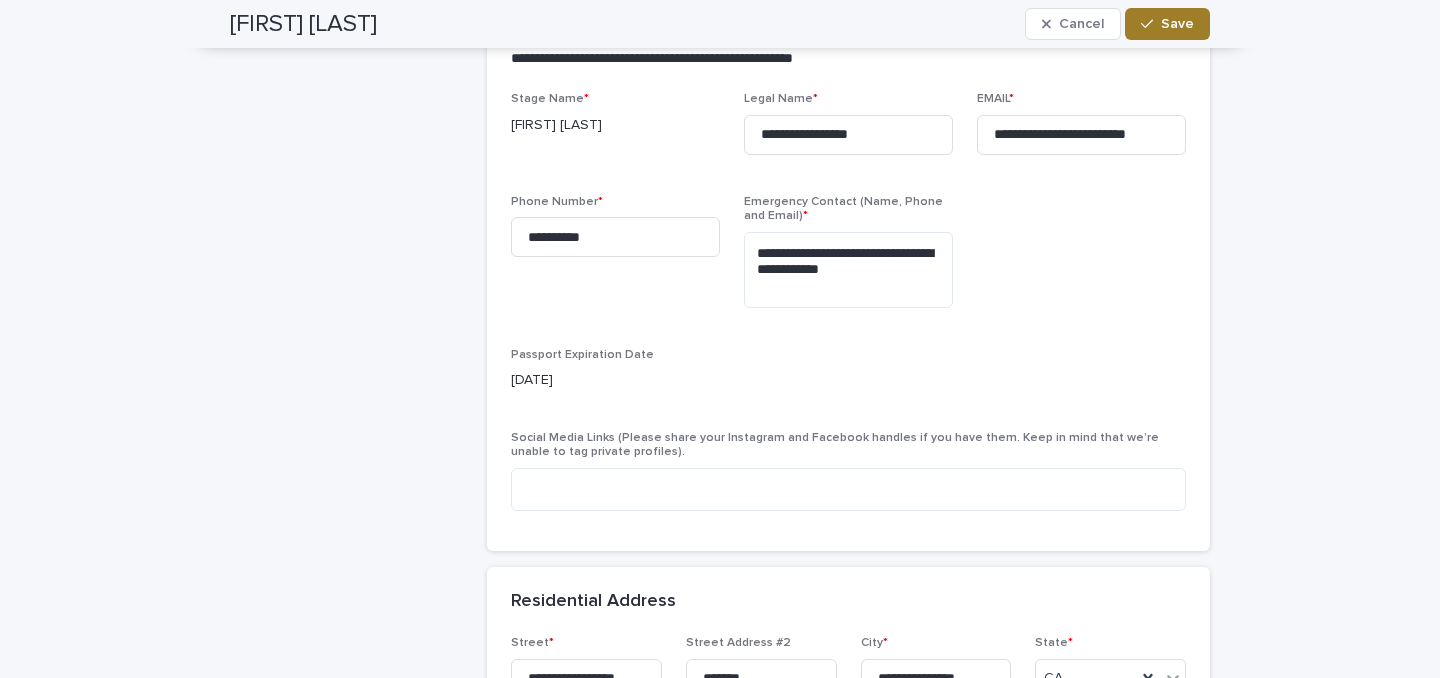 click on "Save" at bounding box center (1177, 24) 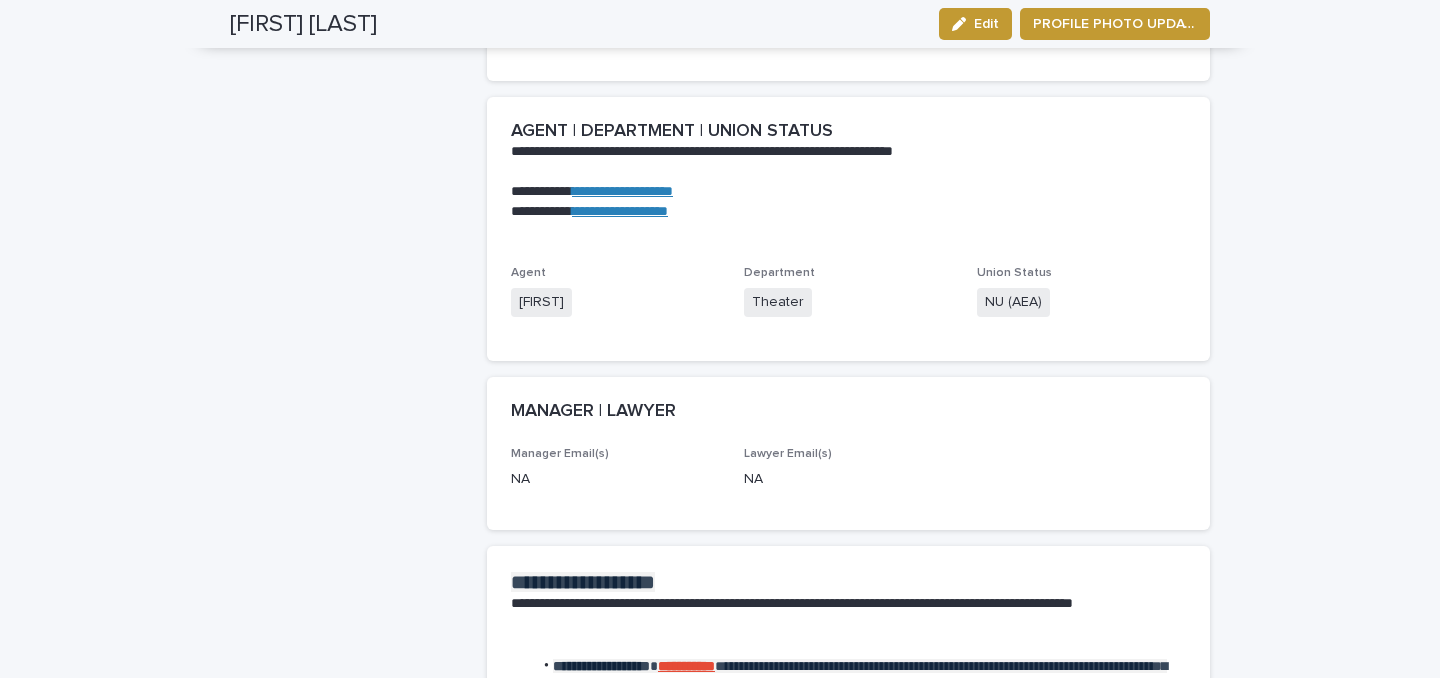 scroll, scrollTop: 1888, scrollLeft: 0, axis: vertical 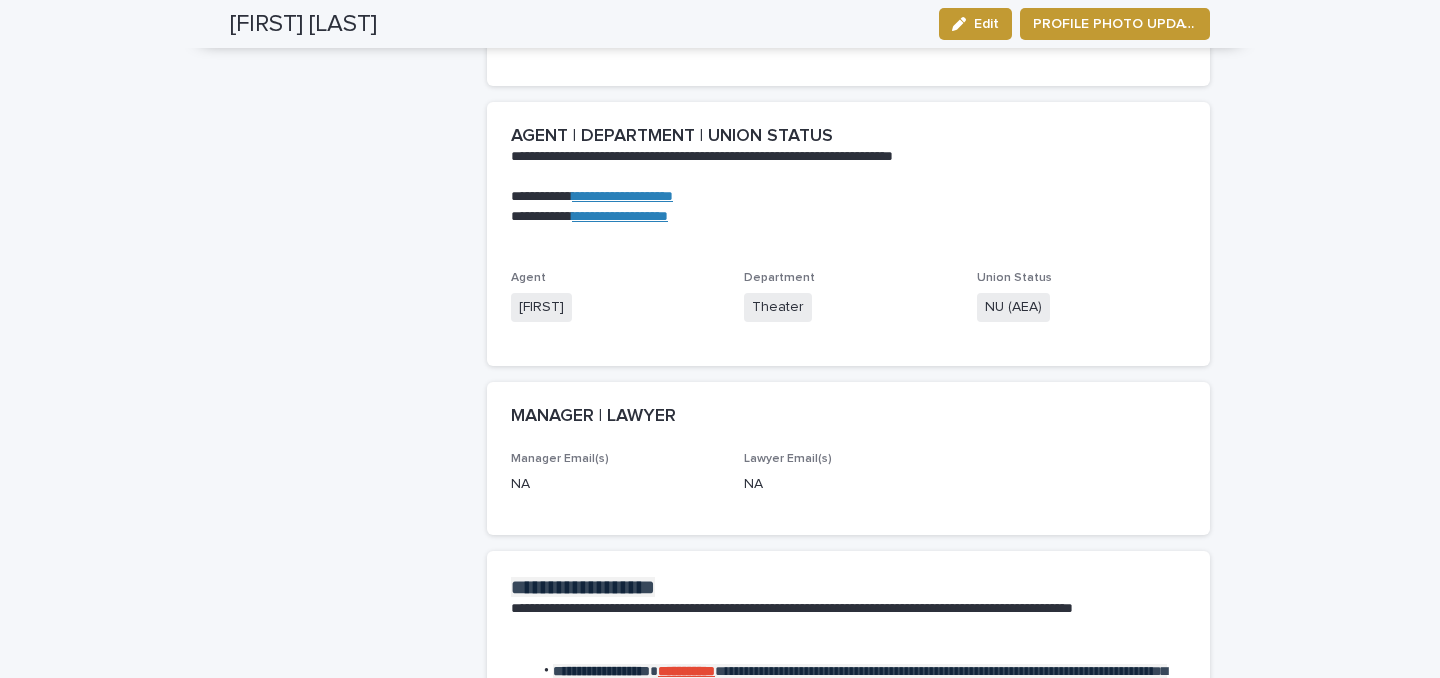 click on "**********" at bounding box center [620, 216] 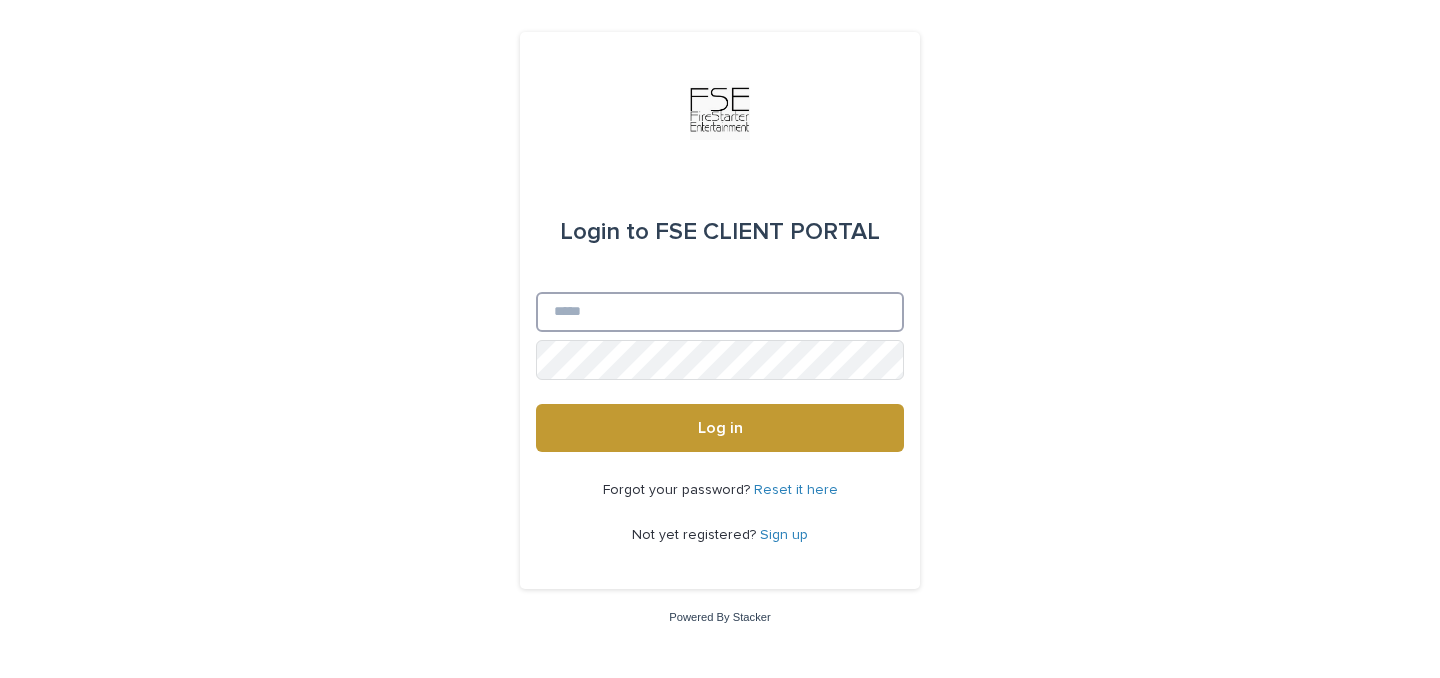 click on "Email" at bounding box center (720, 312) 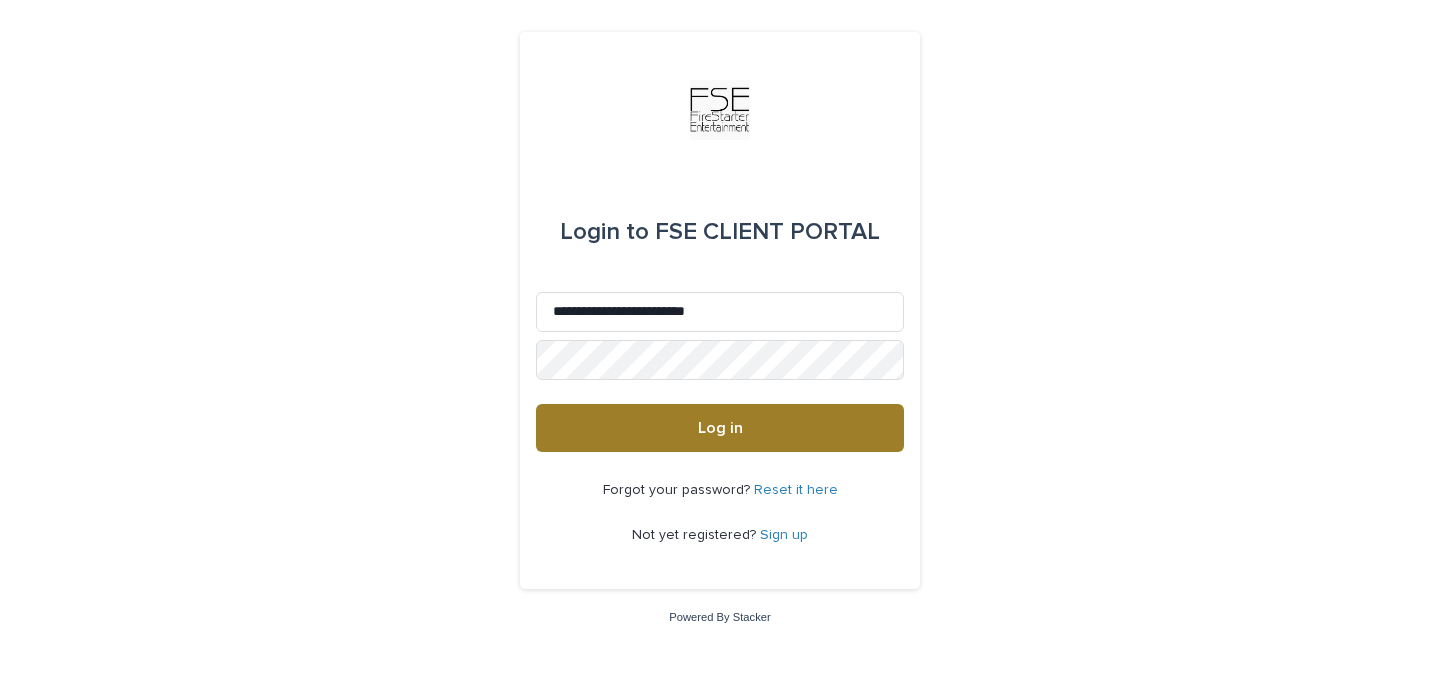 click on "Log in" at bounding box center [720, 428] 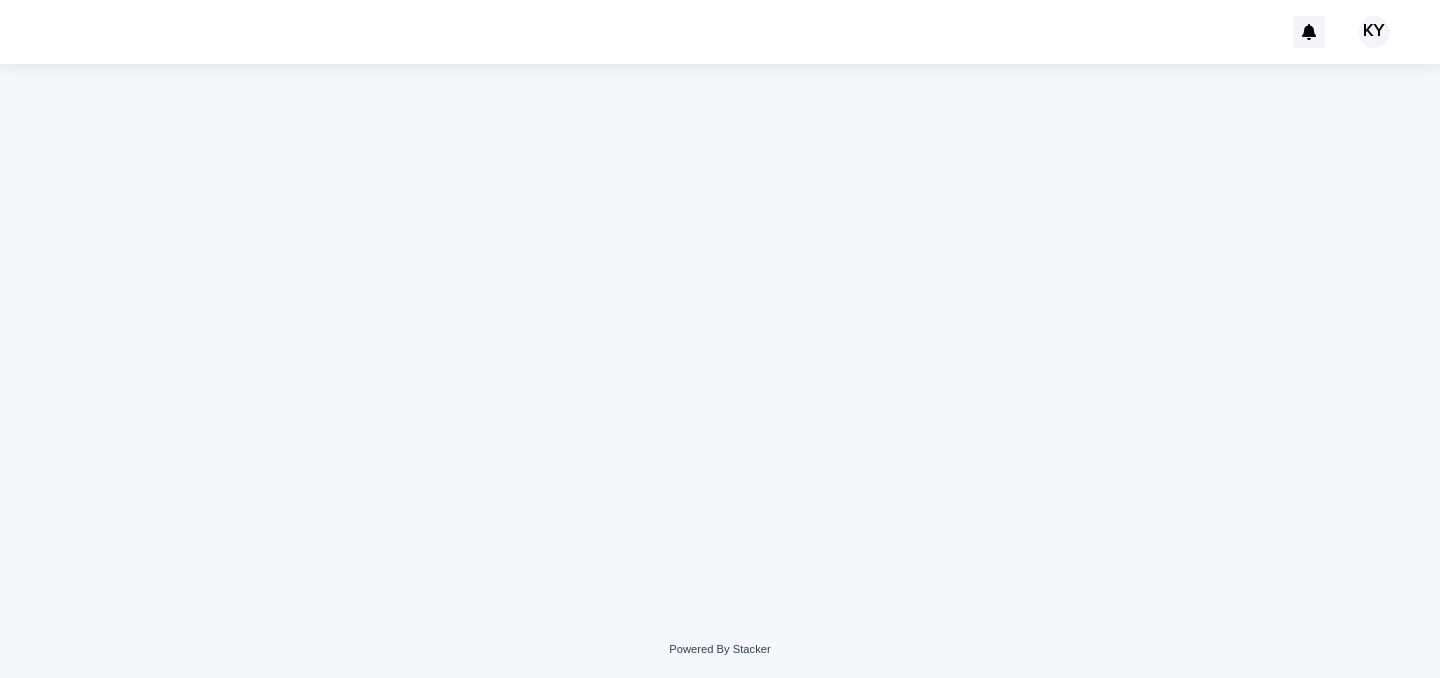scroll, scrollTop: 0, scrollLeft: 0, axis: both 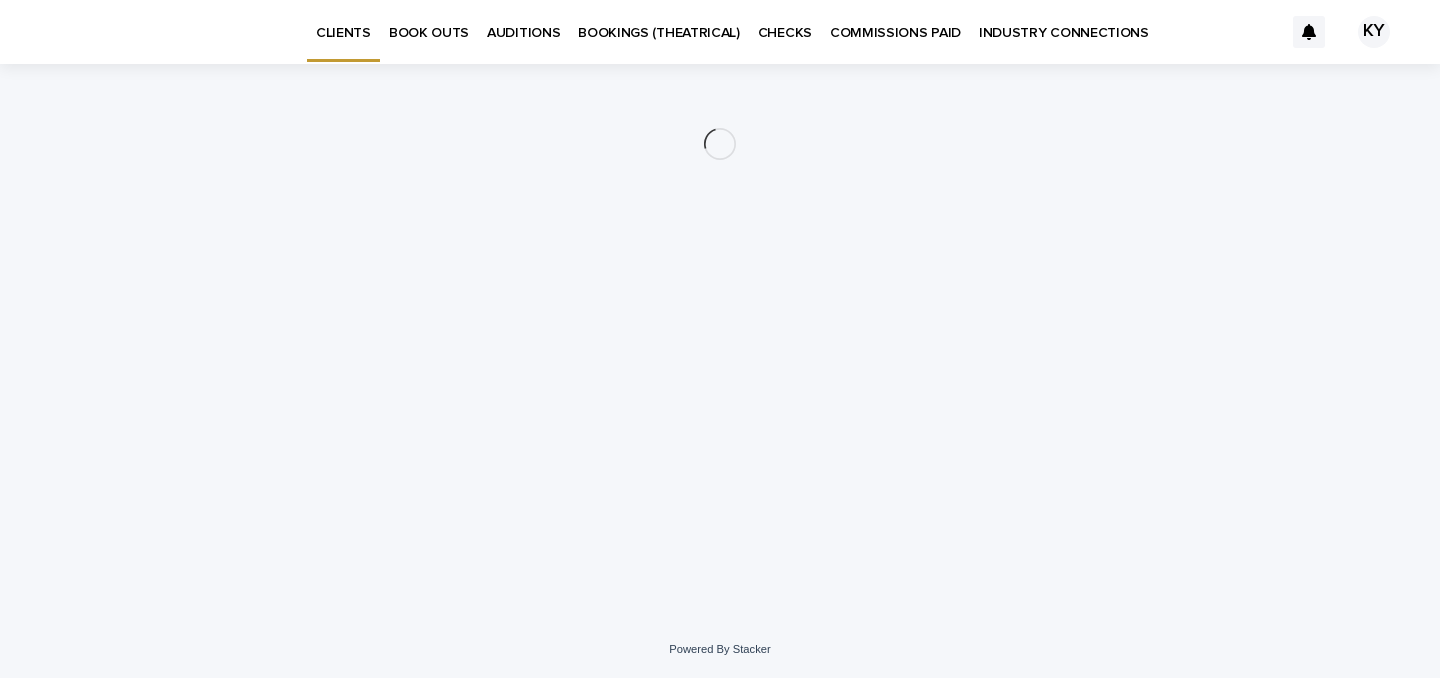 click on "BOOK OUTS" at bounding box center [429, 21] 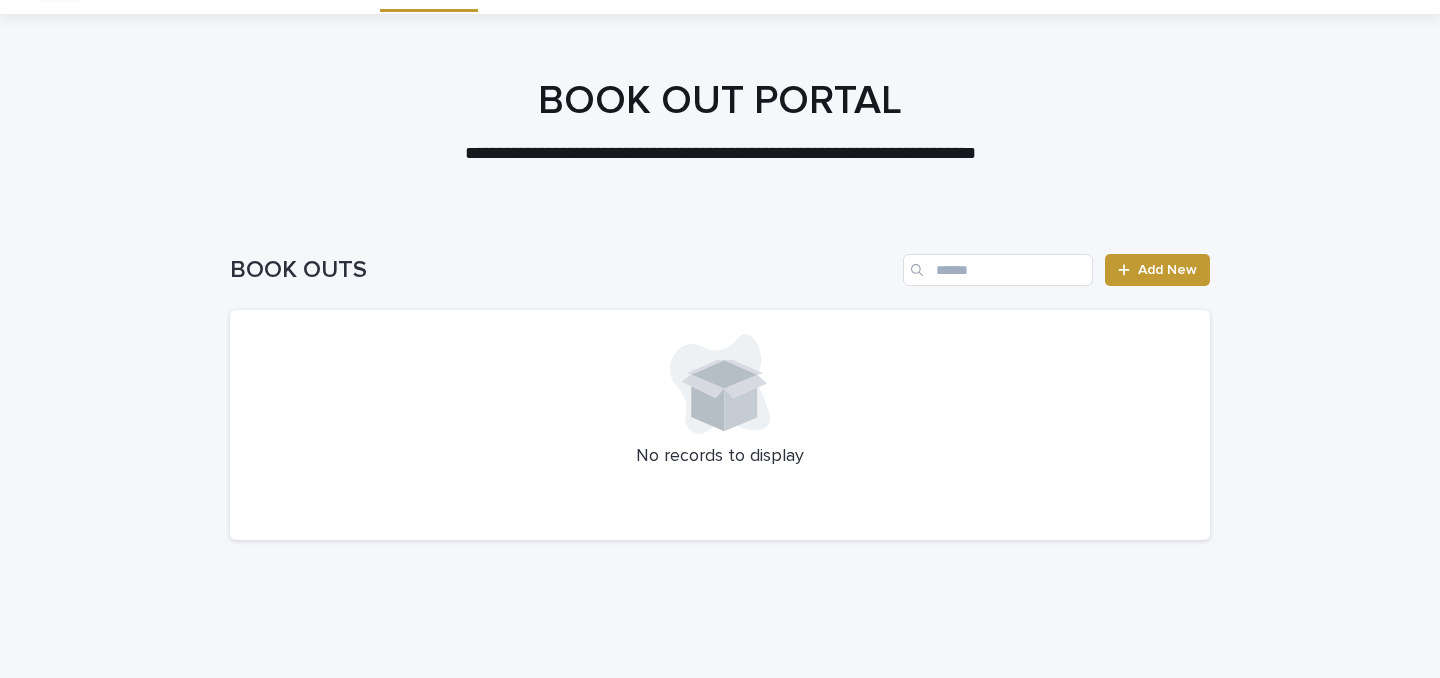 scroll, scrollTop: 55, scrollLeft: 0, axis: vertical 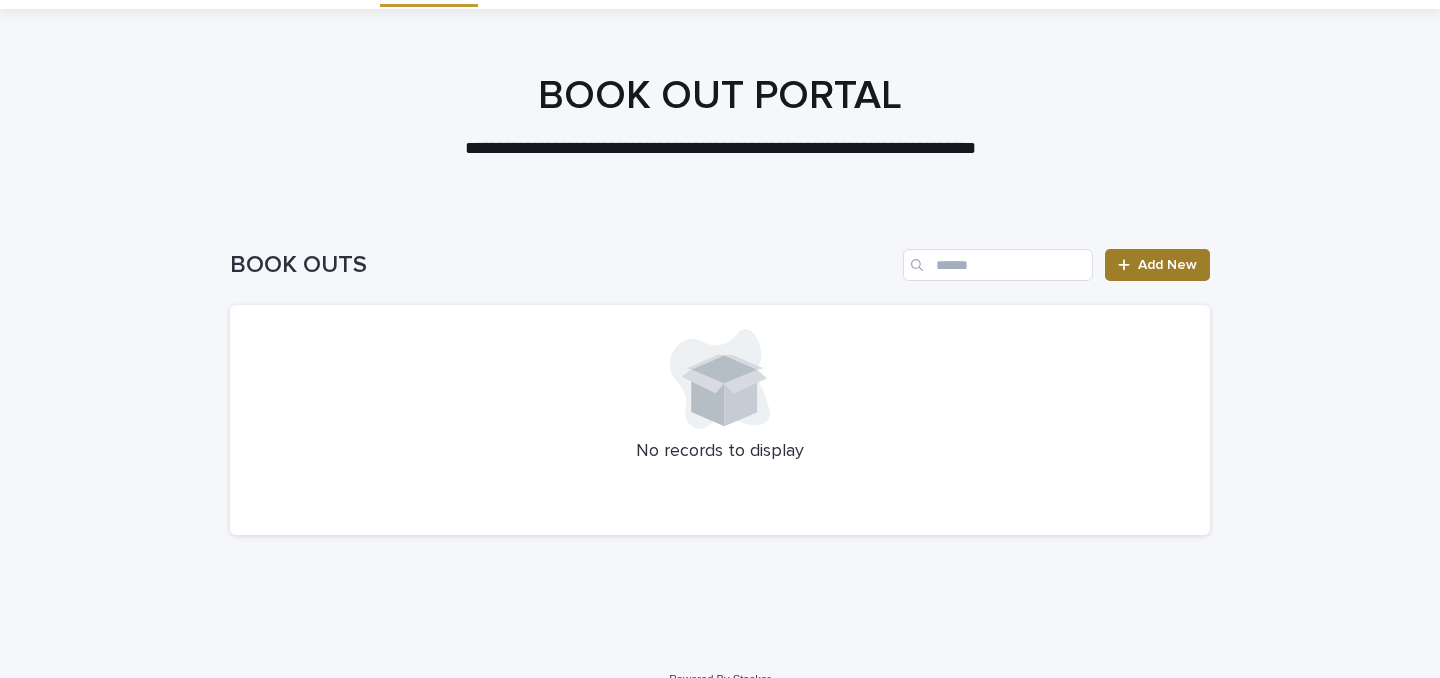 click on "Add New" at bounding box center [1167, 265] 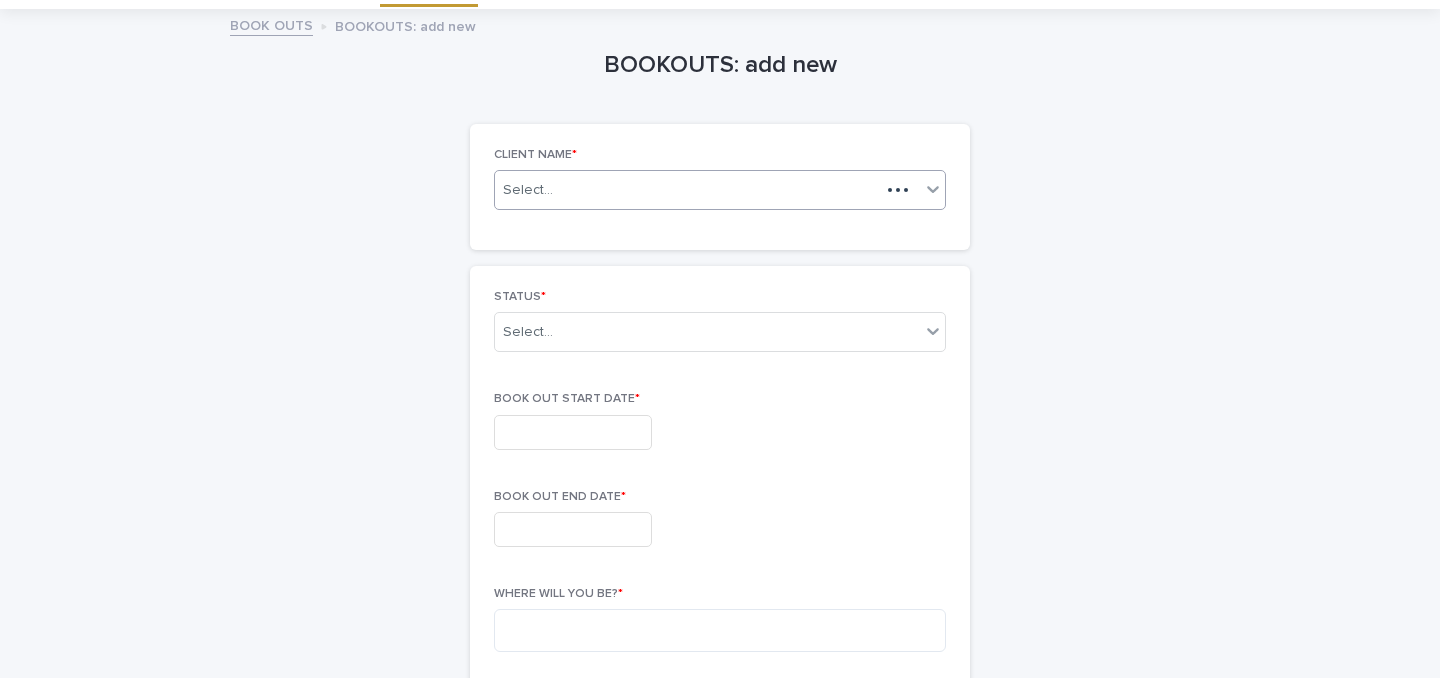click on "Select..." at bounding box center (687, 190) 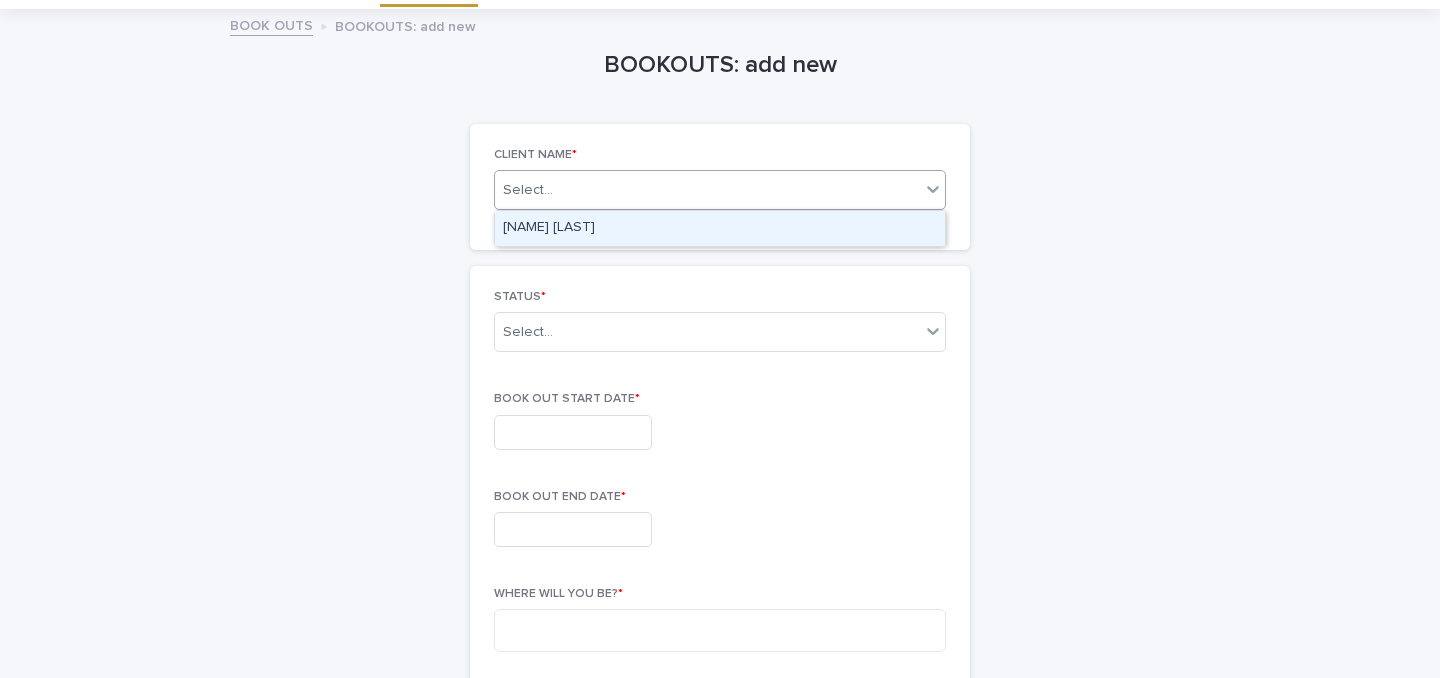 click on "[FIRST] [LAST]" at bounding box center (720, 228) 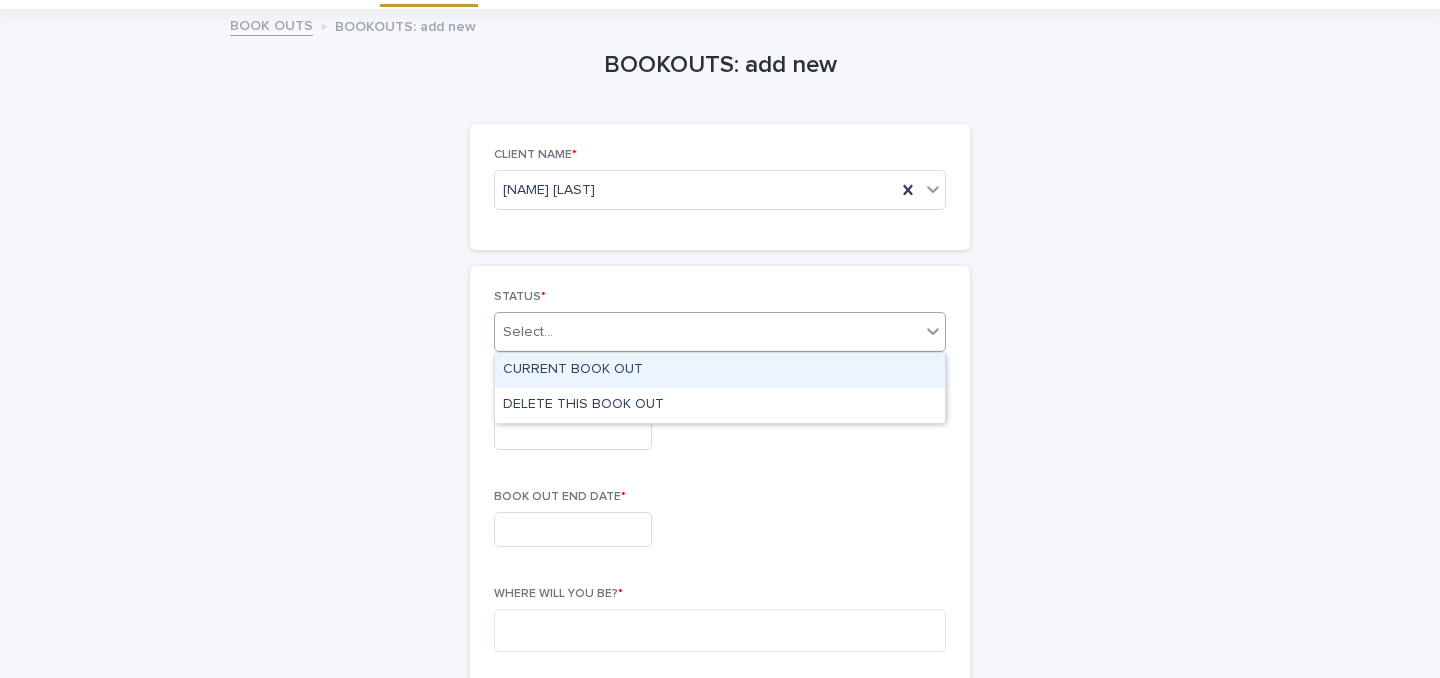 click on "Select..." at bounding box center (707, 332) 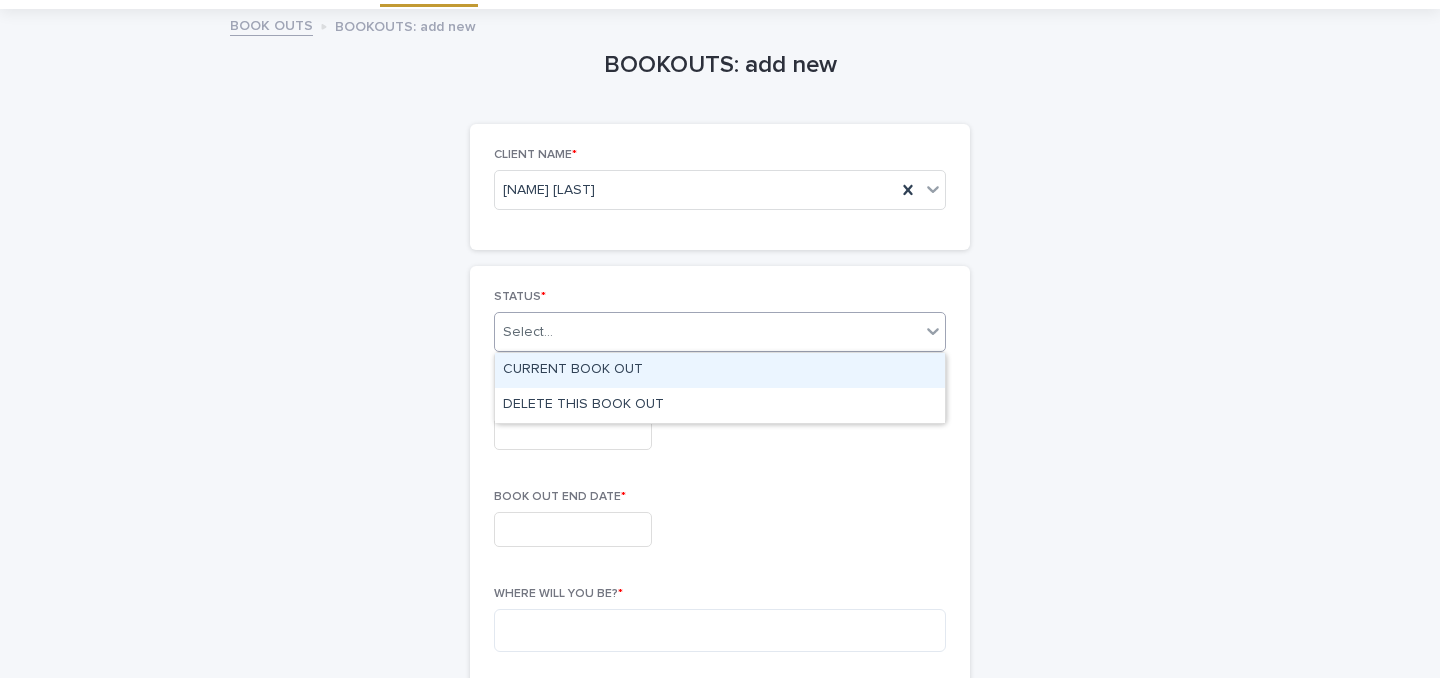 click on "CURRENT BOOK OUT" at bounding box center (720, 370) 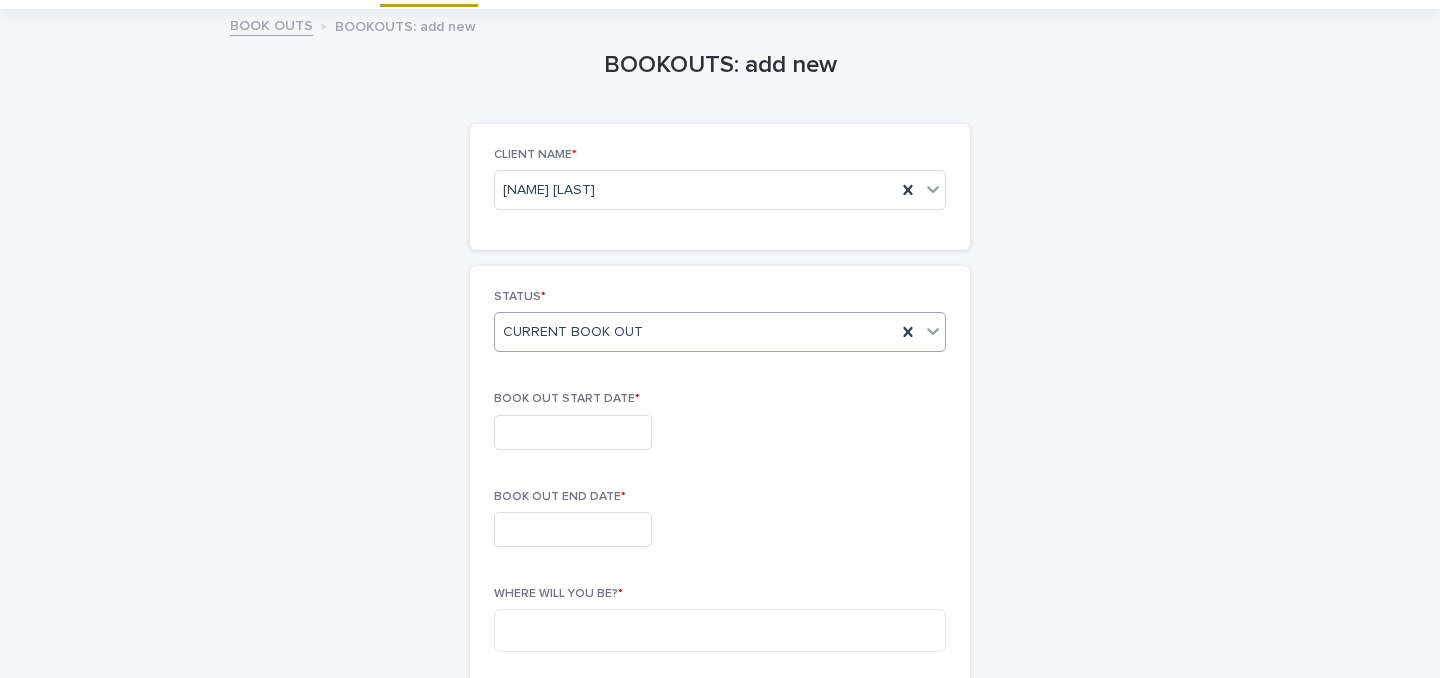 click at bounding box center (573, 432) 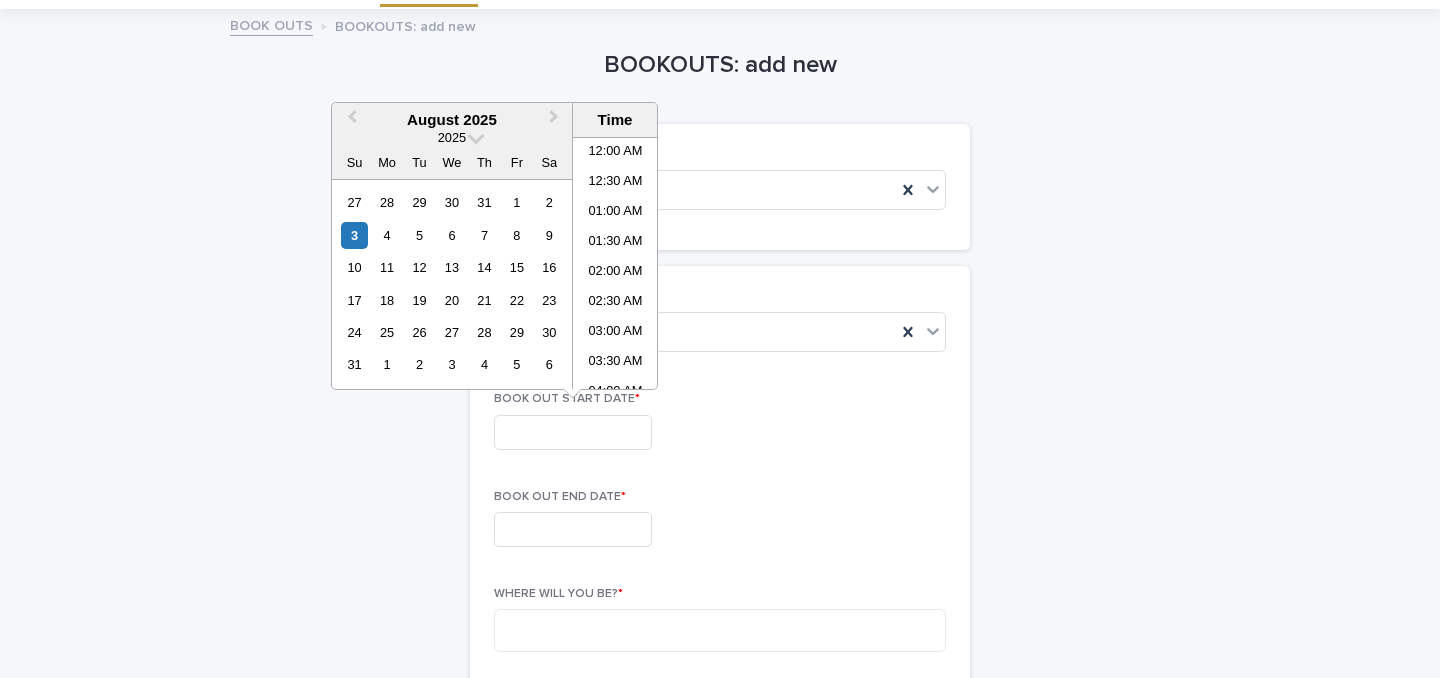 scroll, scrollTop: 1180, scrollLeft: 0, axis: vertical 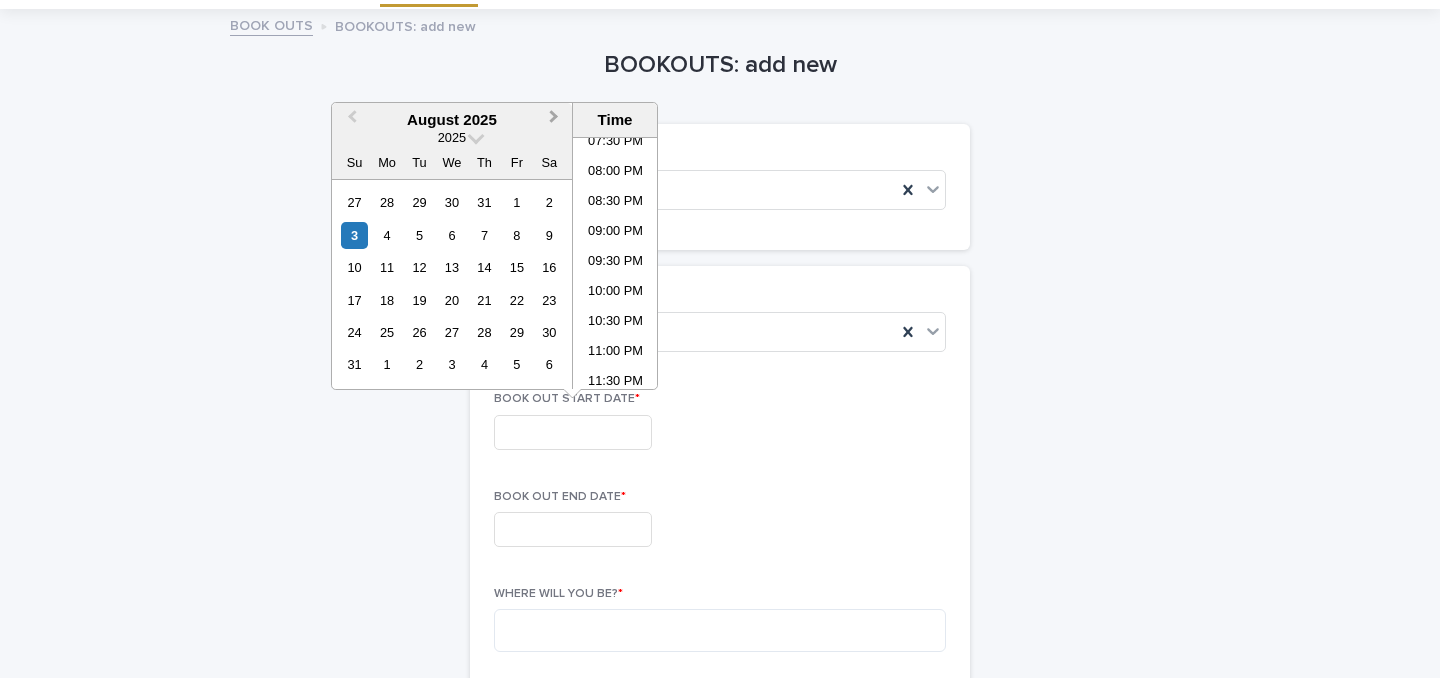 click on "Next Month" at bounding box center (556, 121) 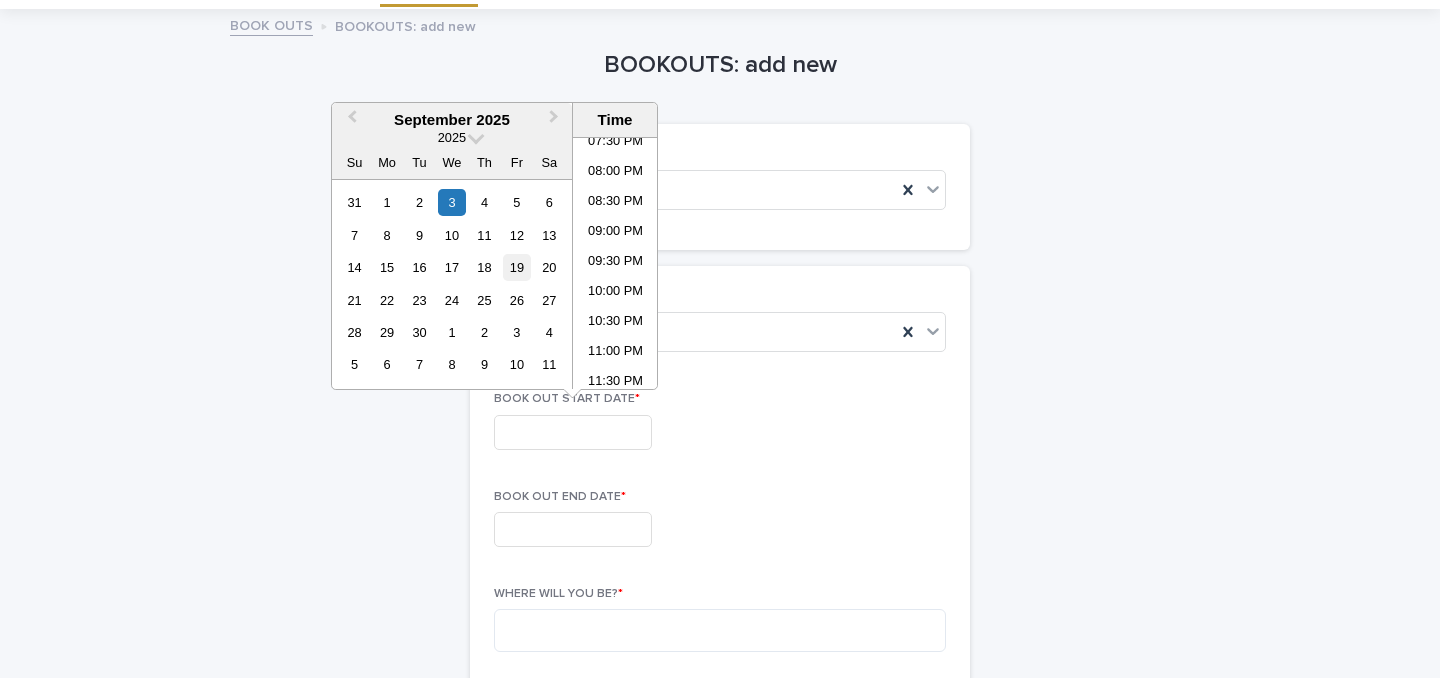 click on "19" at bounding box center (516, 267) 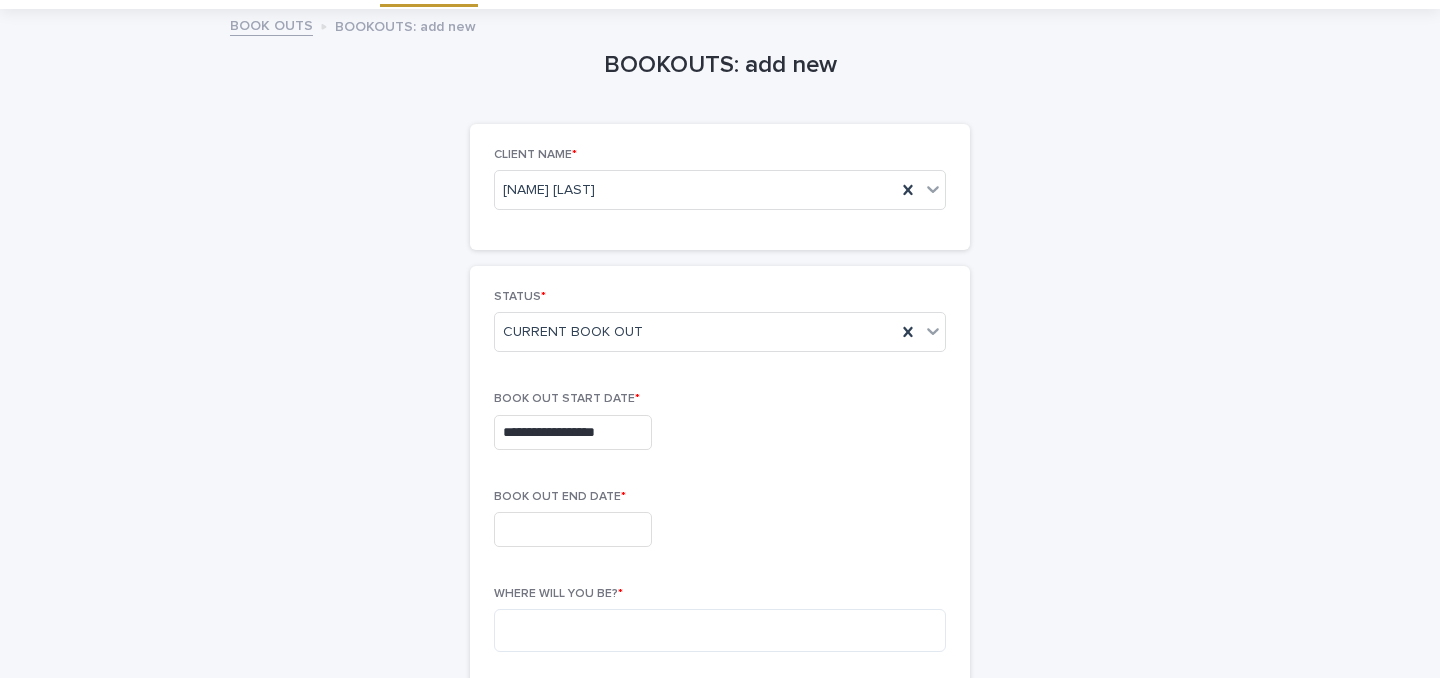 click on "**********" at bounding box center [720, 428] 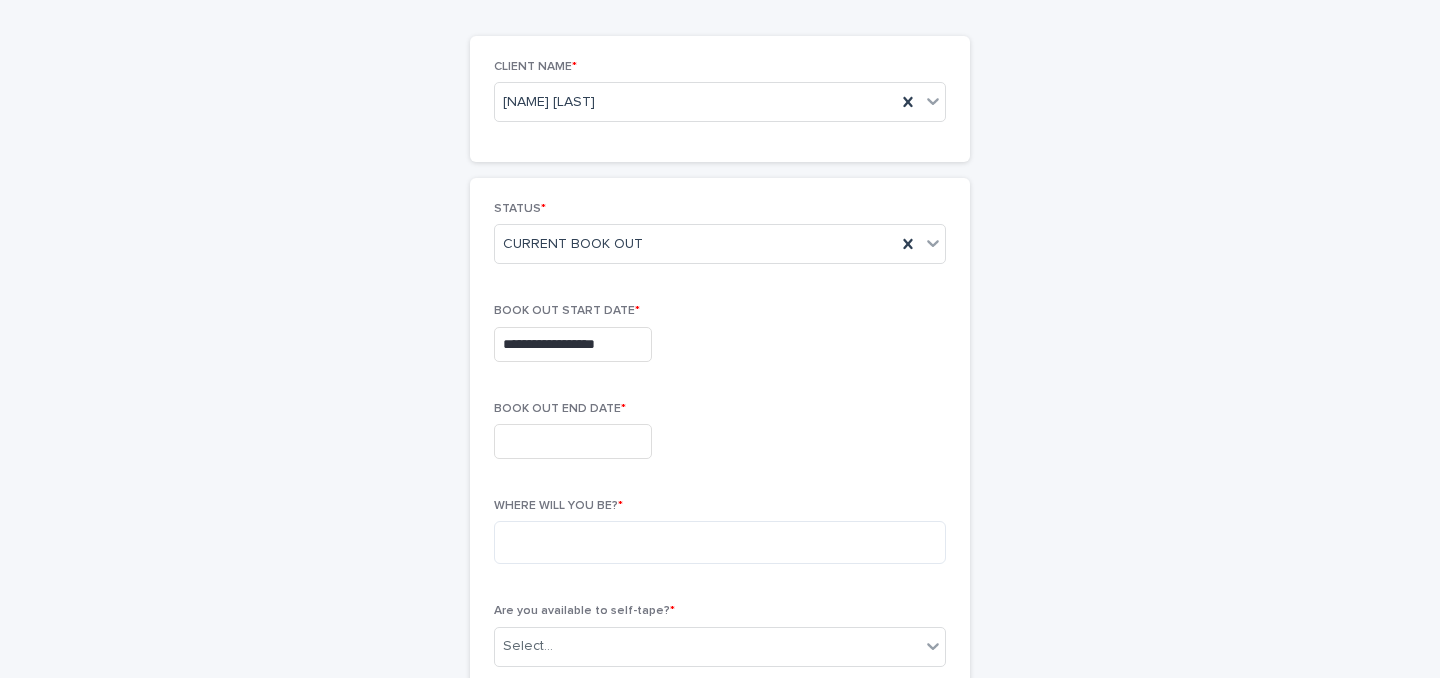 scroll, scrollTop: 144, scrollLeft: 0, axis: vertical 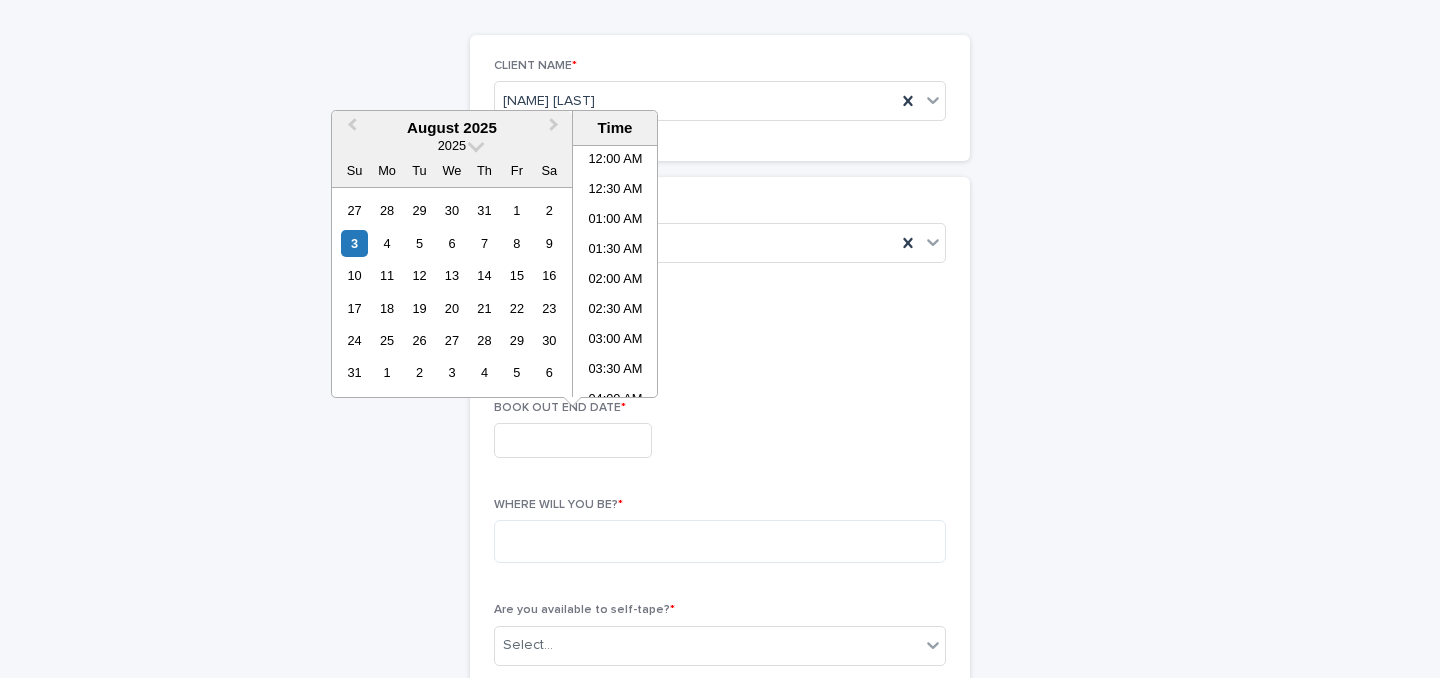 click at bounding box center (573, 440) 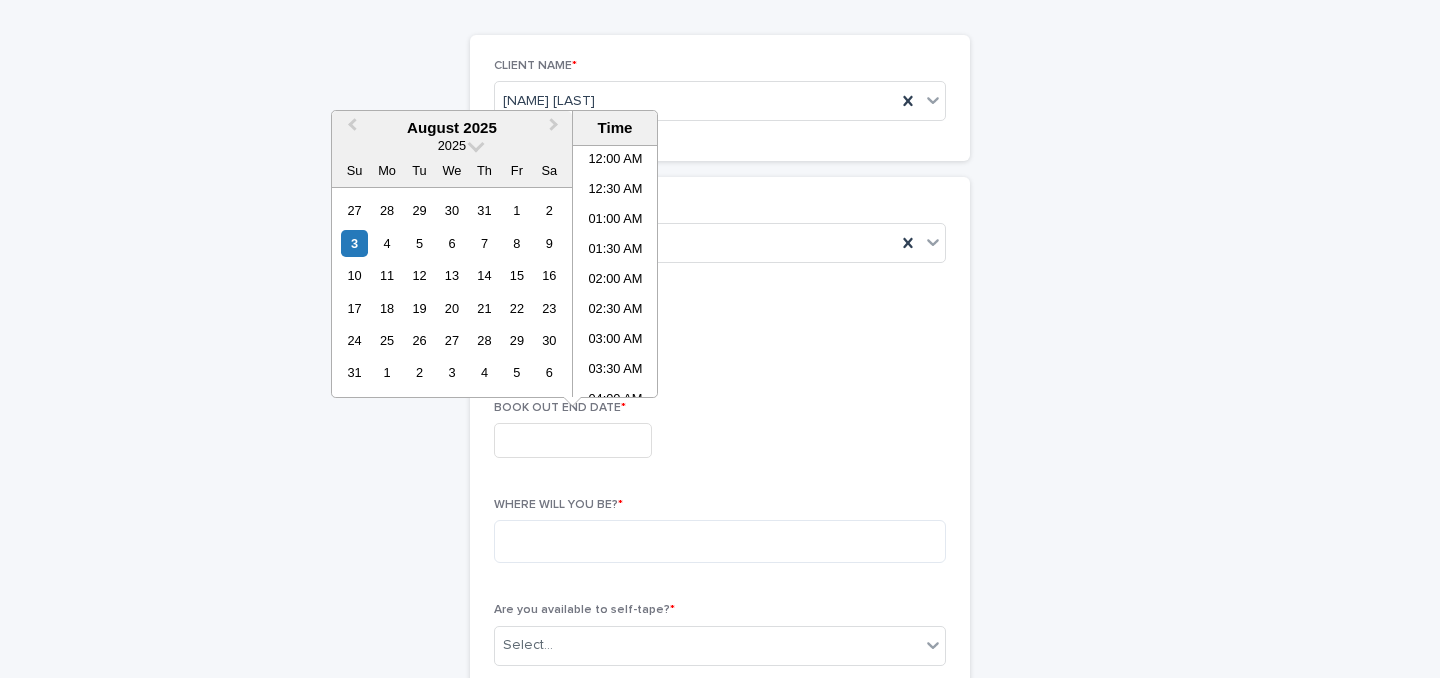 scroll, scrollTop: 1180, scrollLeft: 0, axis: vertical 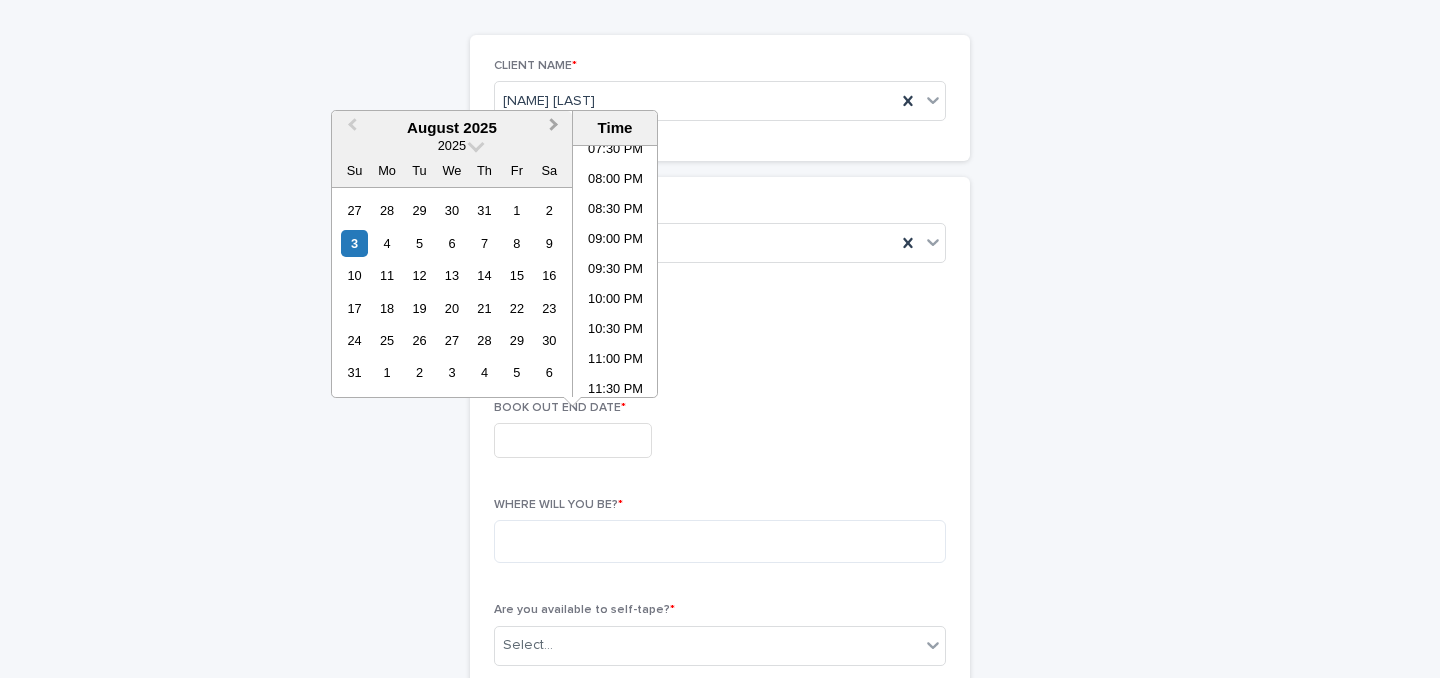 click on "Next Month" at bounding box center (554, 127) 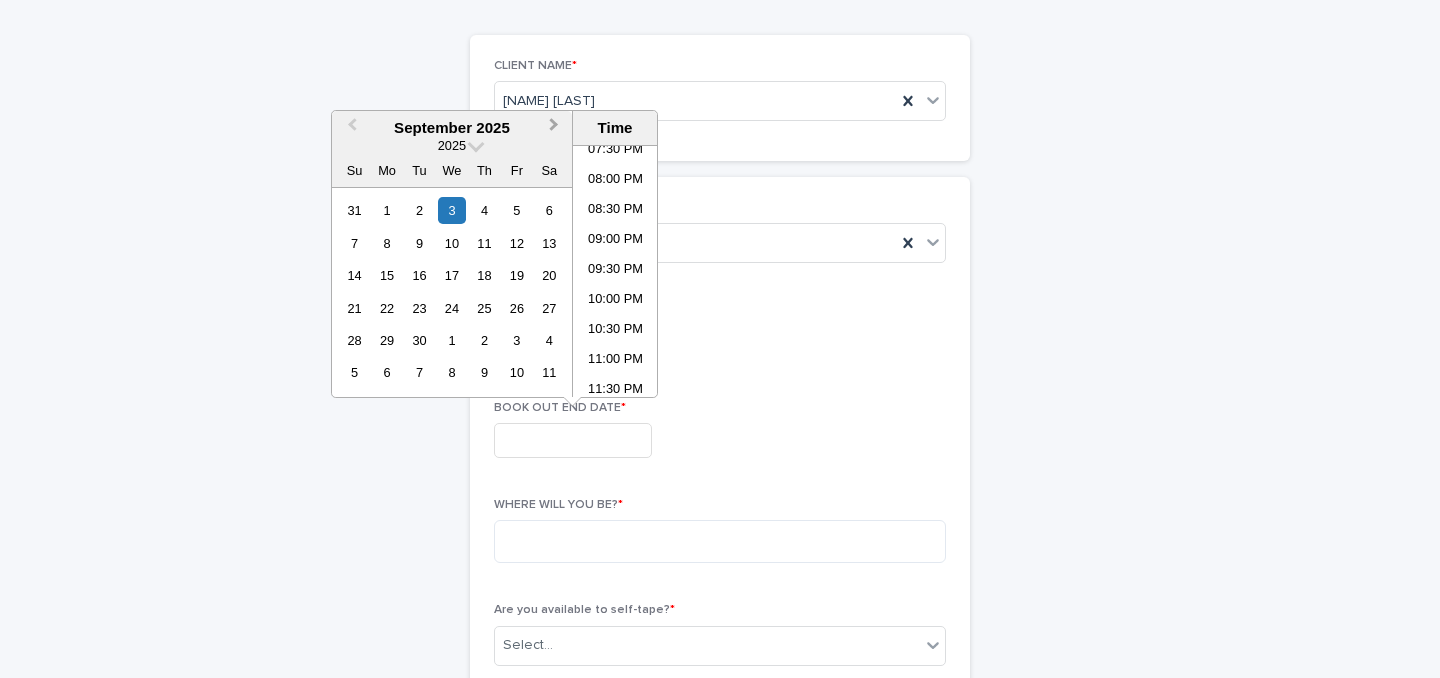 click on "Next Month" at bounding box center [554, 127] 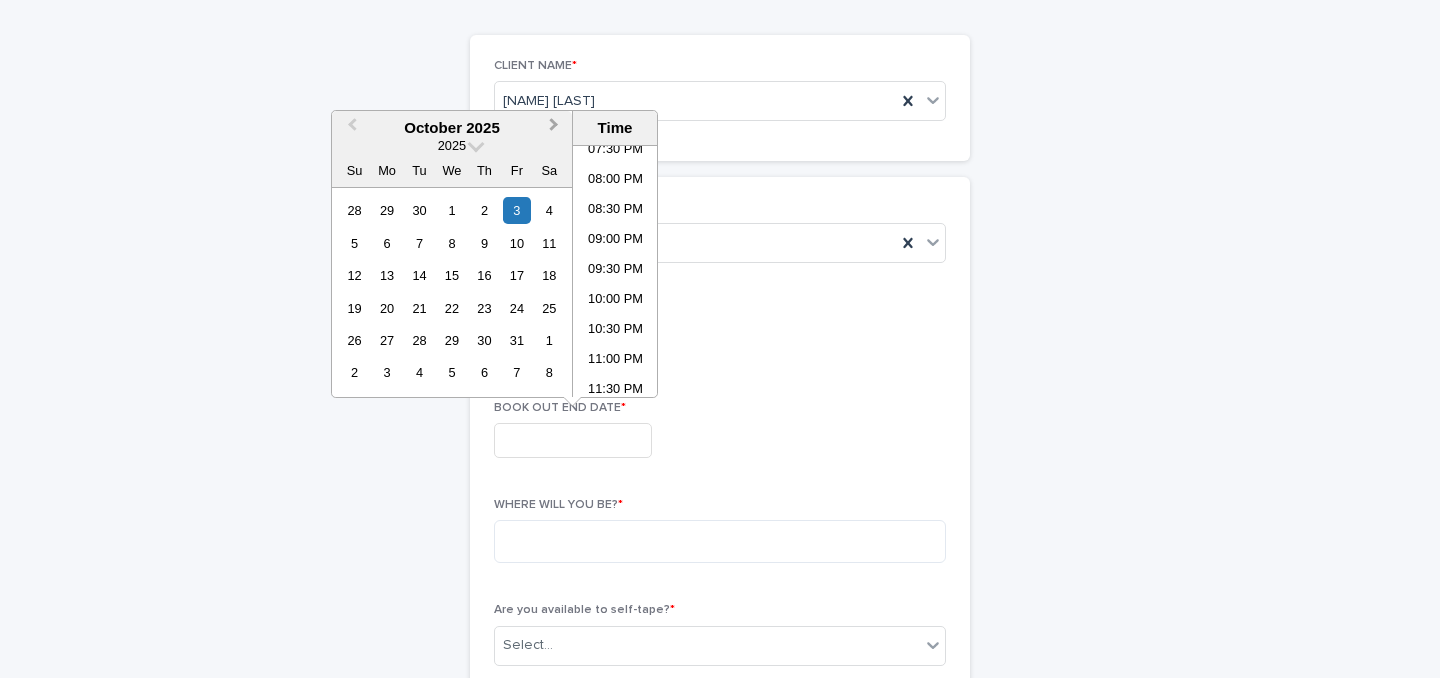 click on "Next Month" at bounding box center (554, 127) 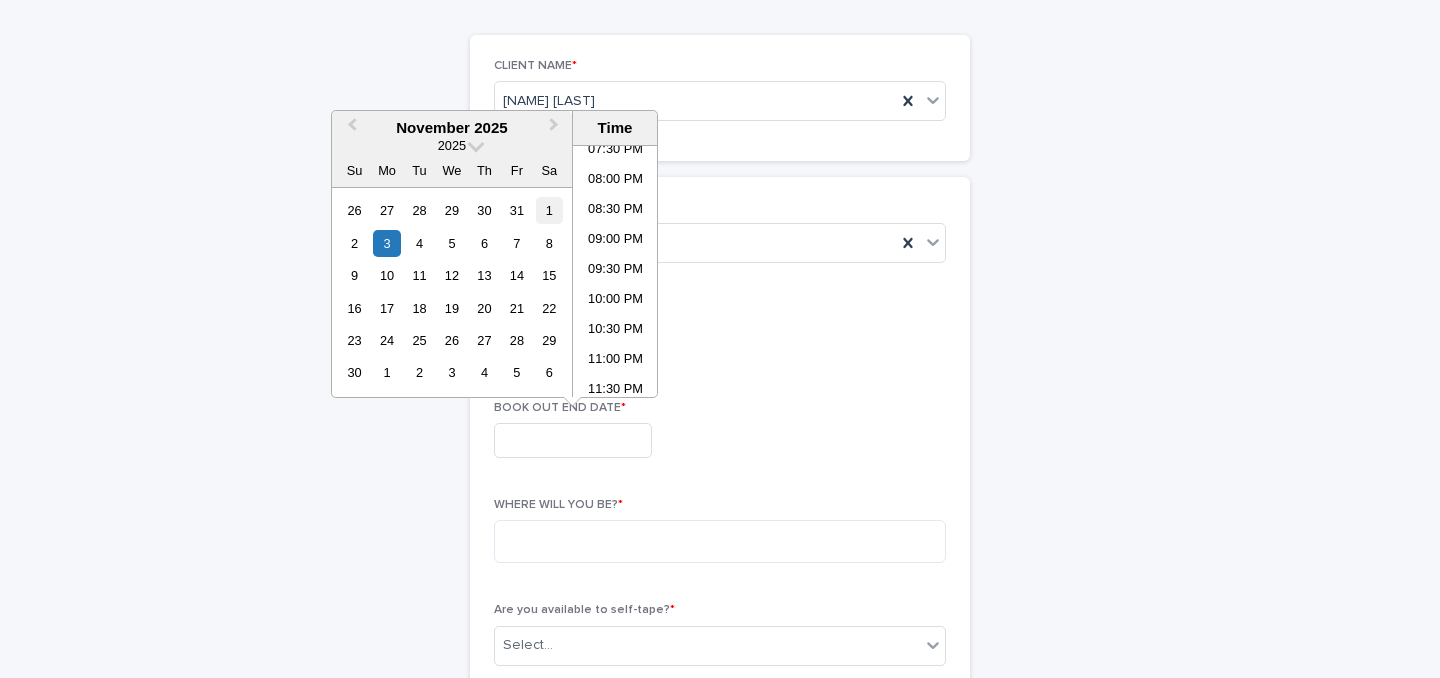 click on "1" at bounding box center [549, 210] 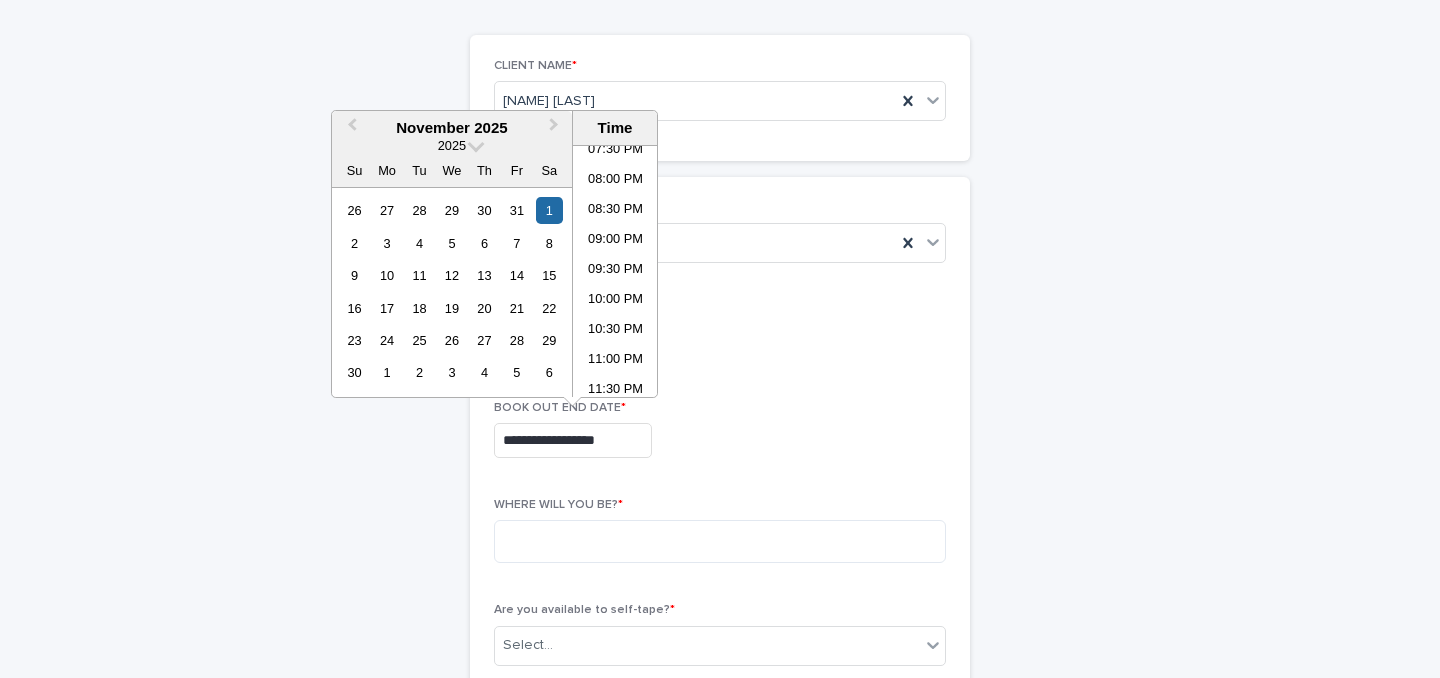 click on "**********" at bounding box center (720, 339) 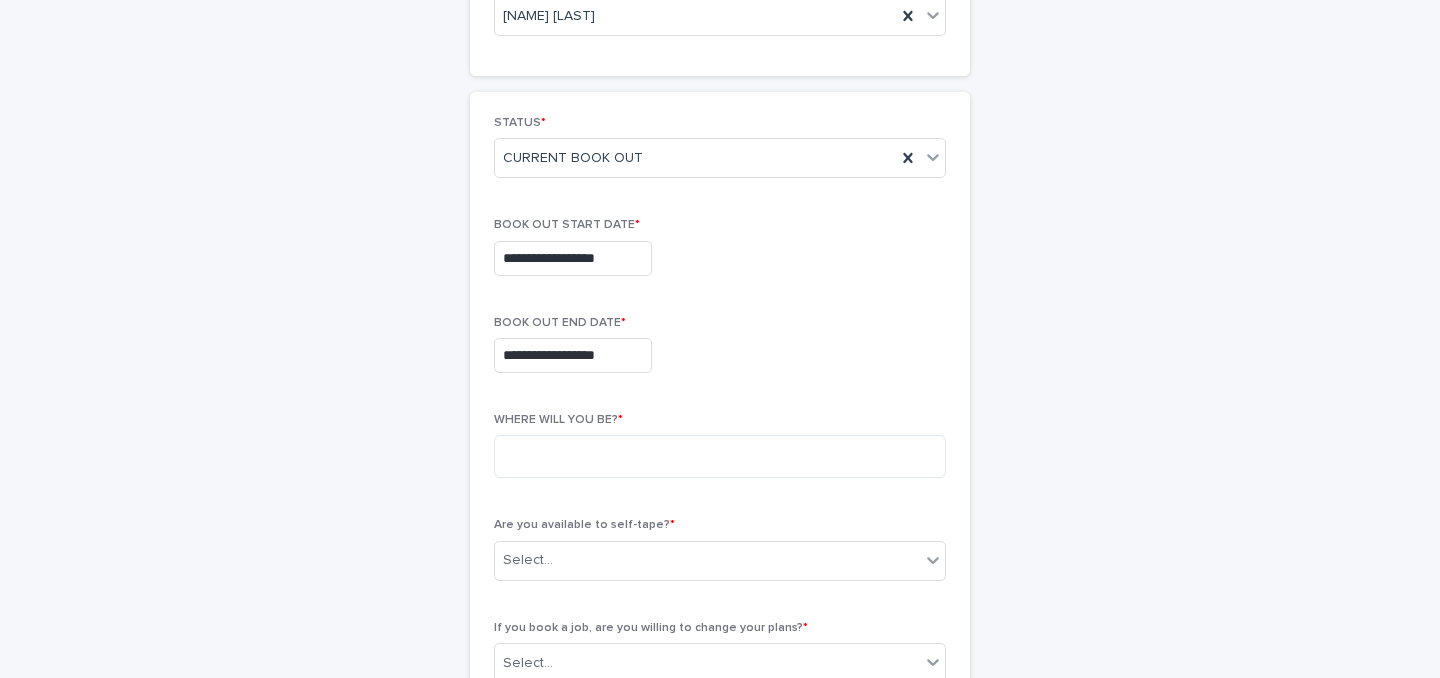 scroll, scrollTop: 231, scrollLeft: 0, axis: vertical 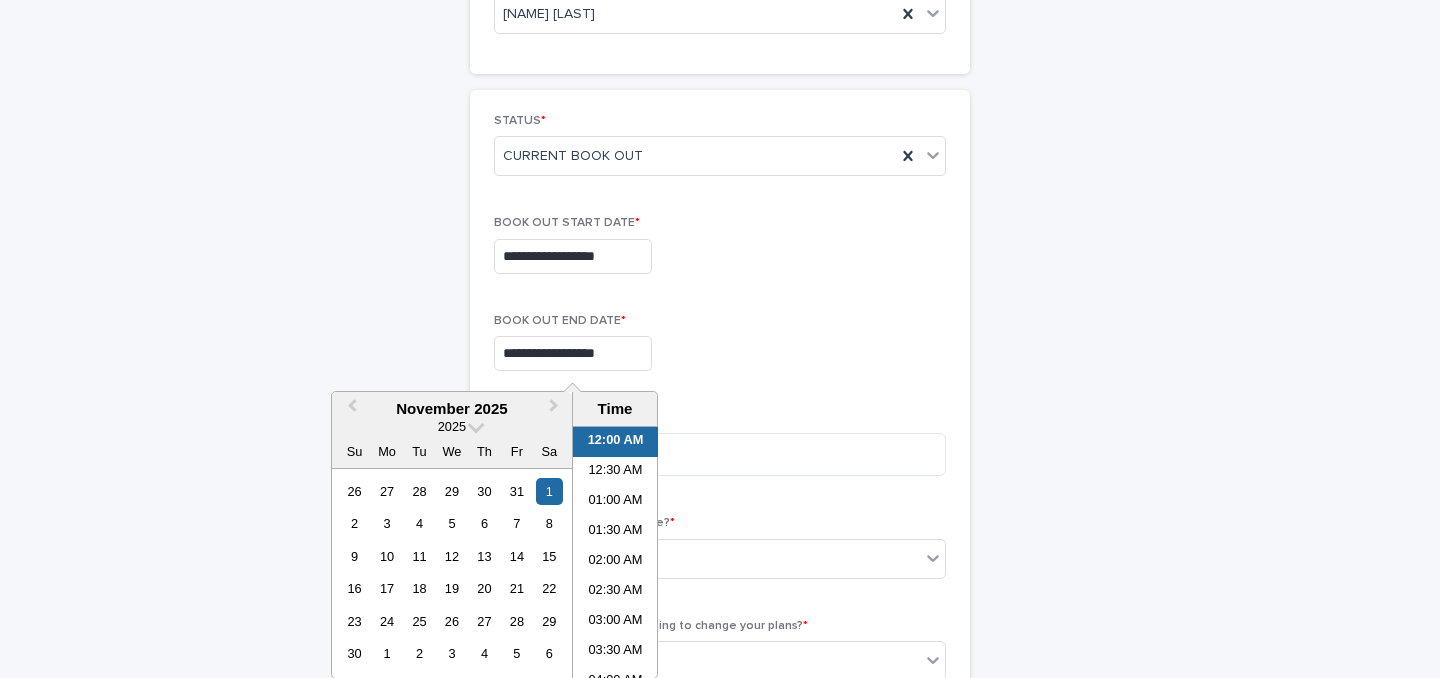 click on "**********" at bounding box center (573, 353) 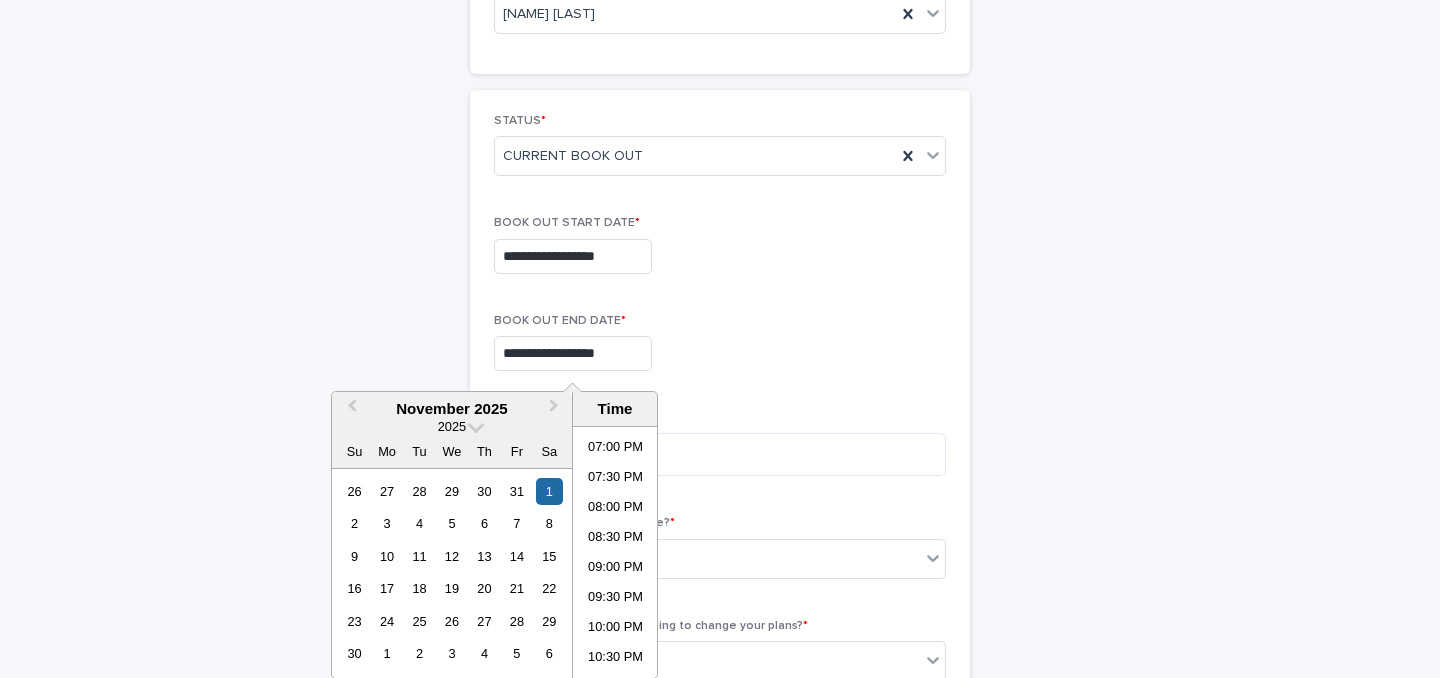 scroll, scrollTop: 1189, scrollLeft: 0, axis: vertical 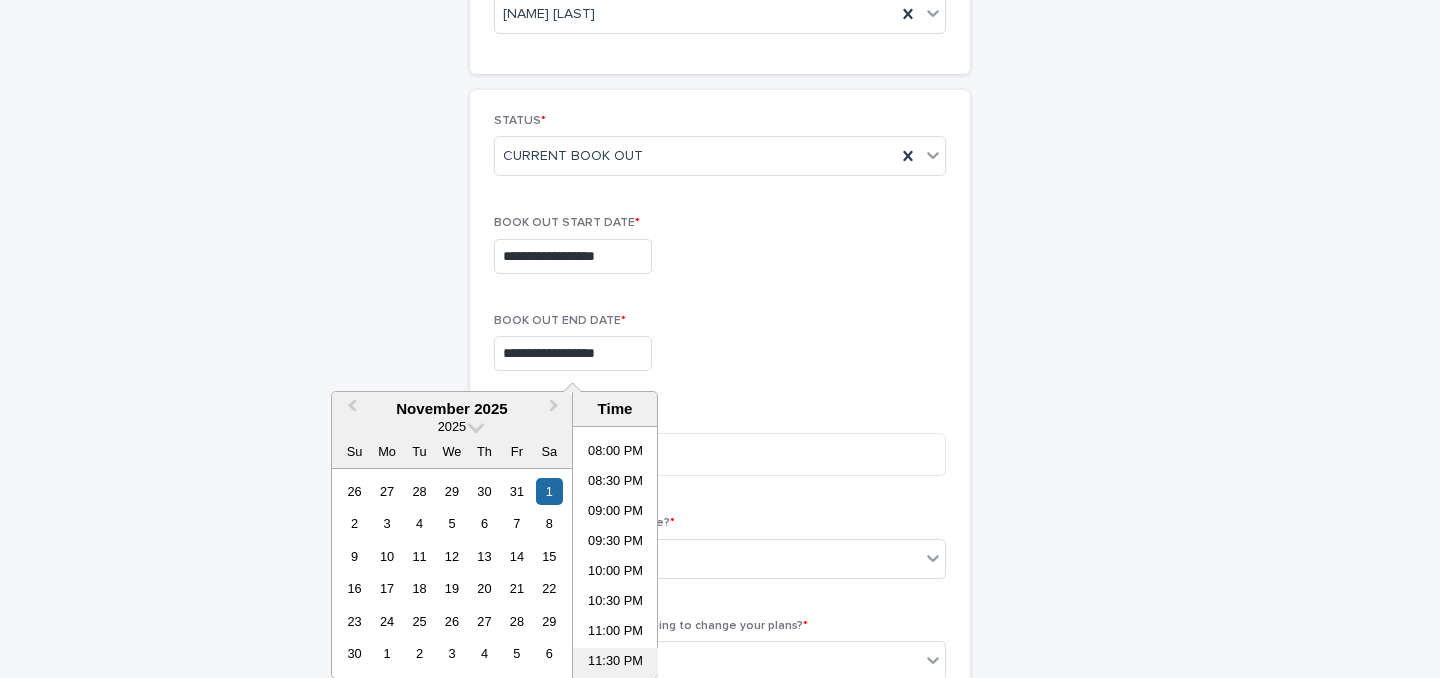 click on "11:30 PM" at bounding box center (615, 663) 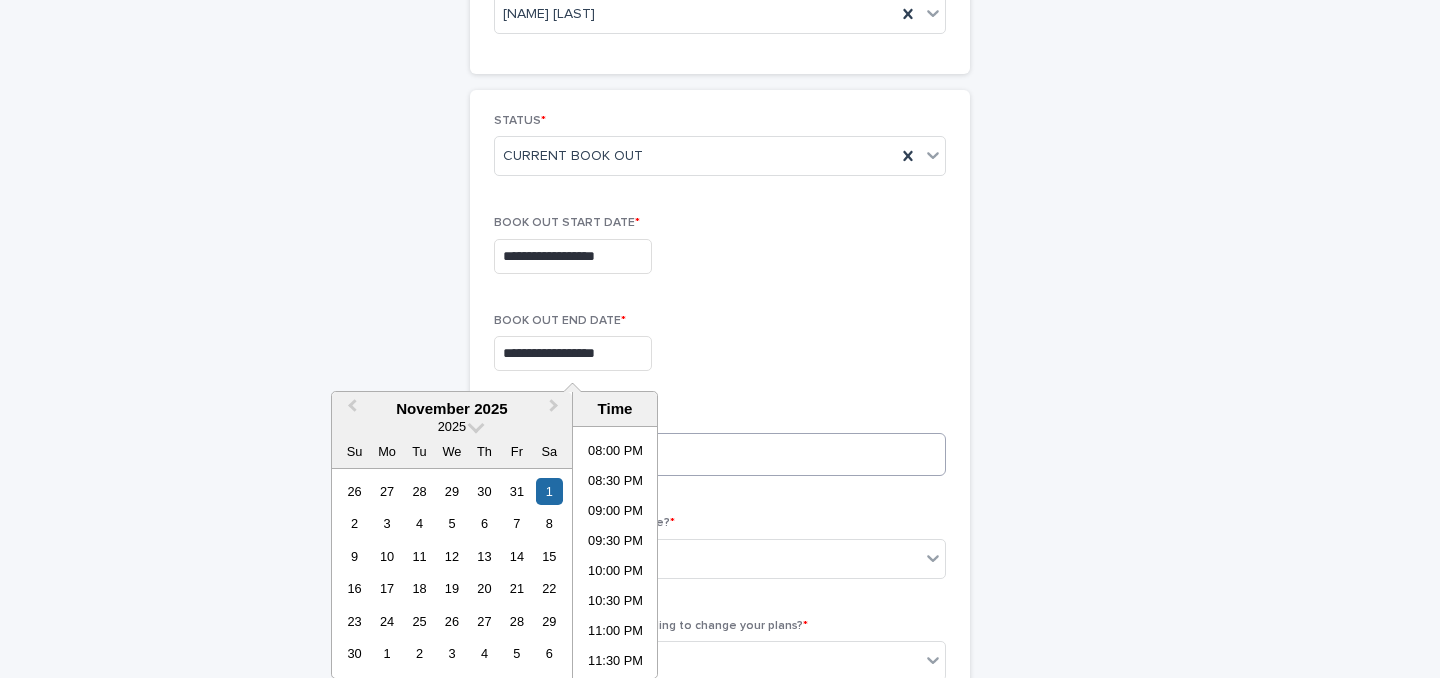 type on "**********" 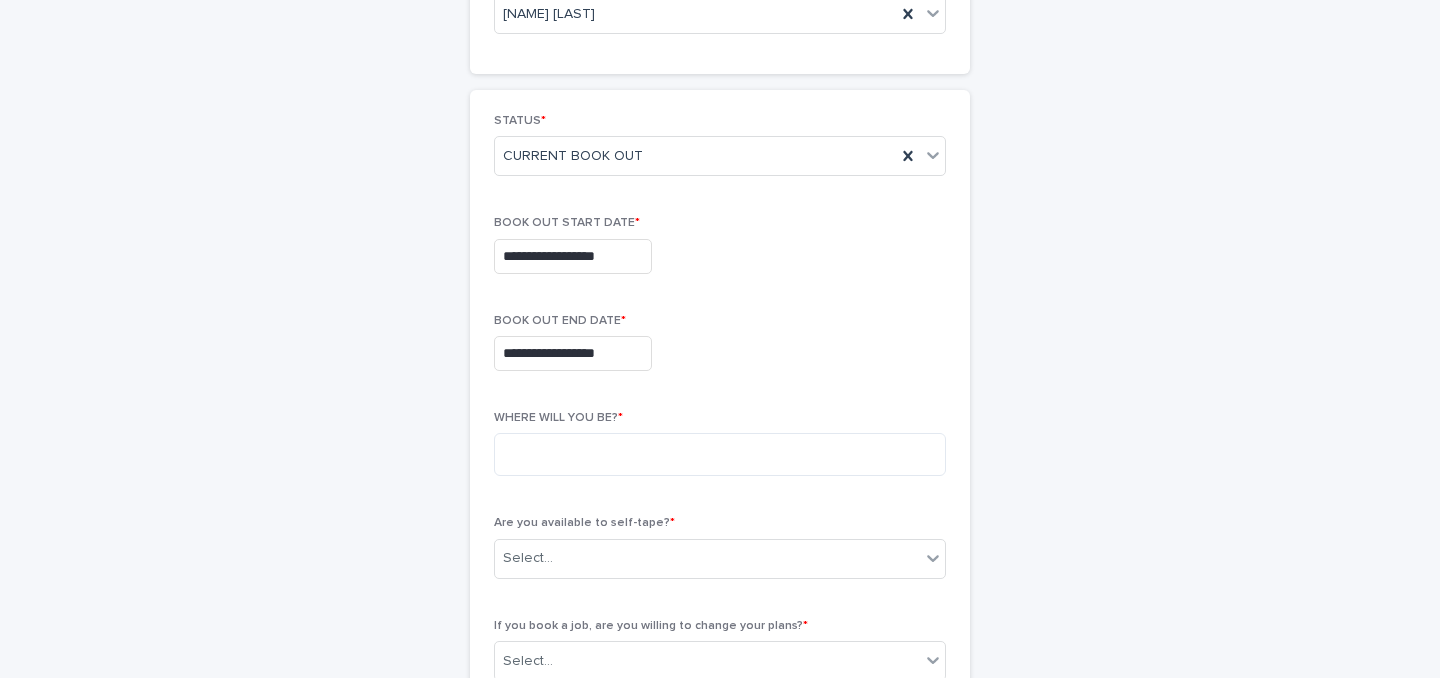 click on "**********" at bounding box center (720, 350) 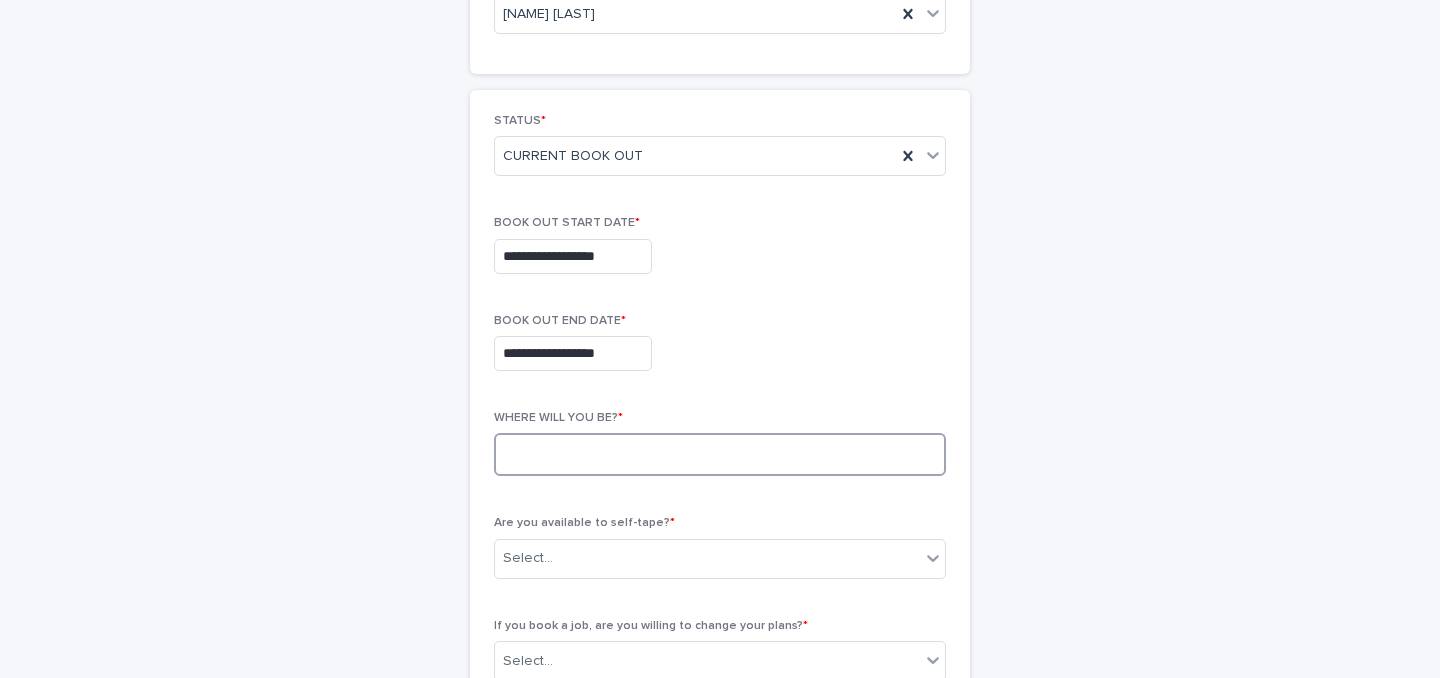 click at bounding box center [720, 454] 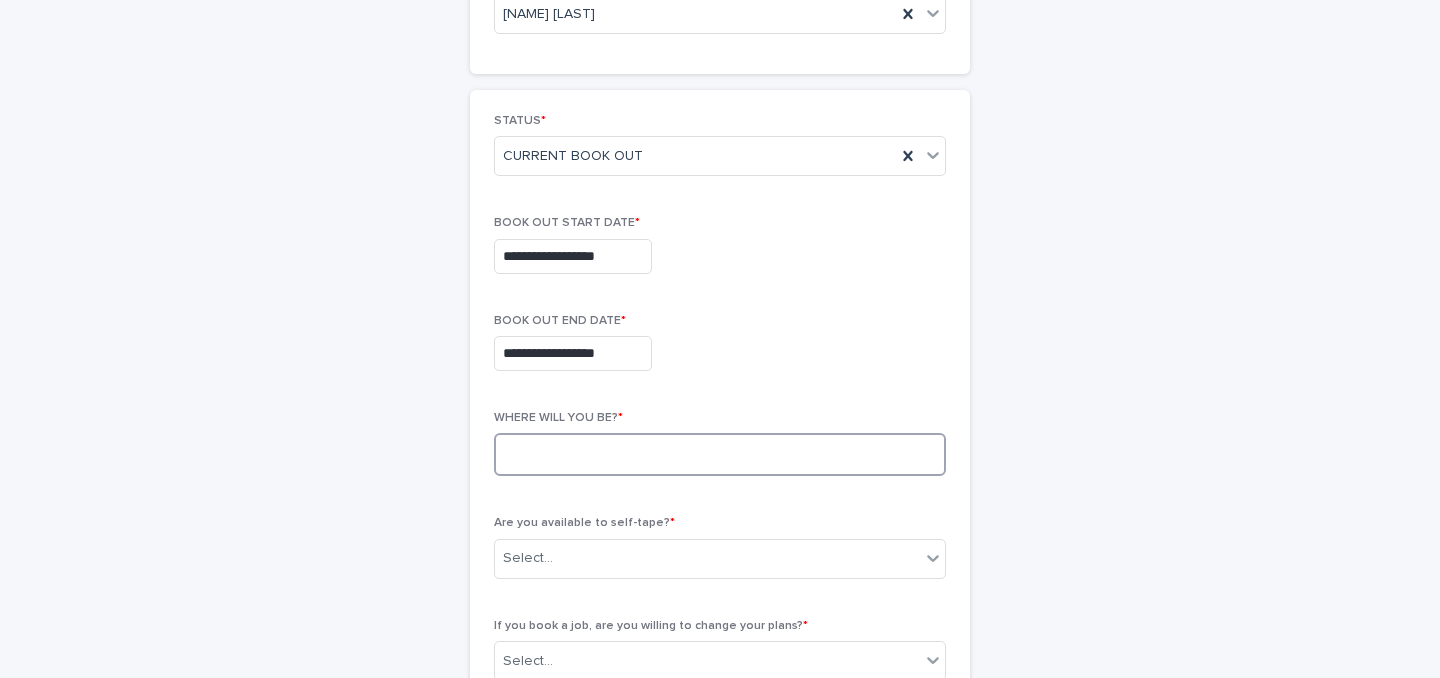type on "*" 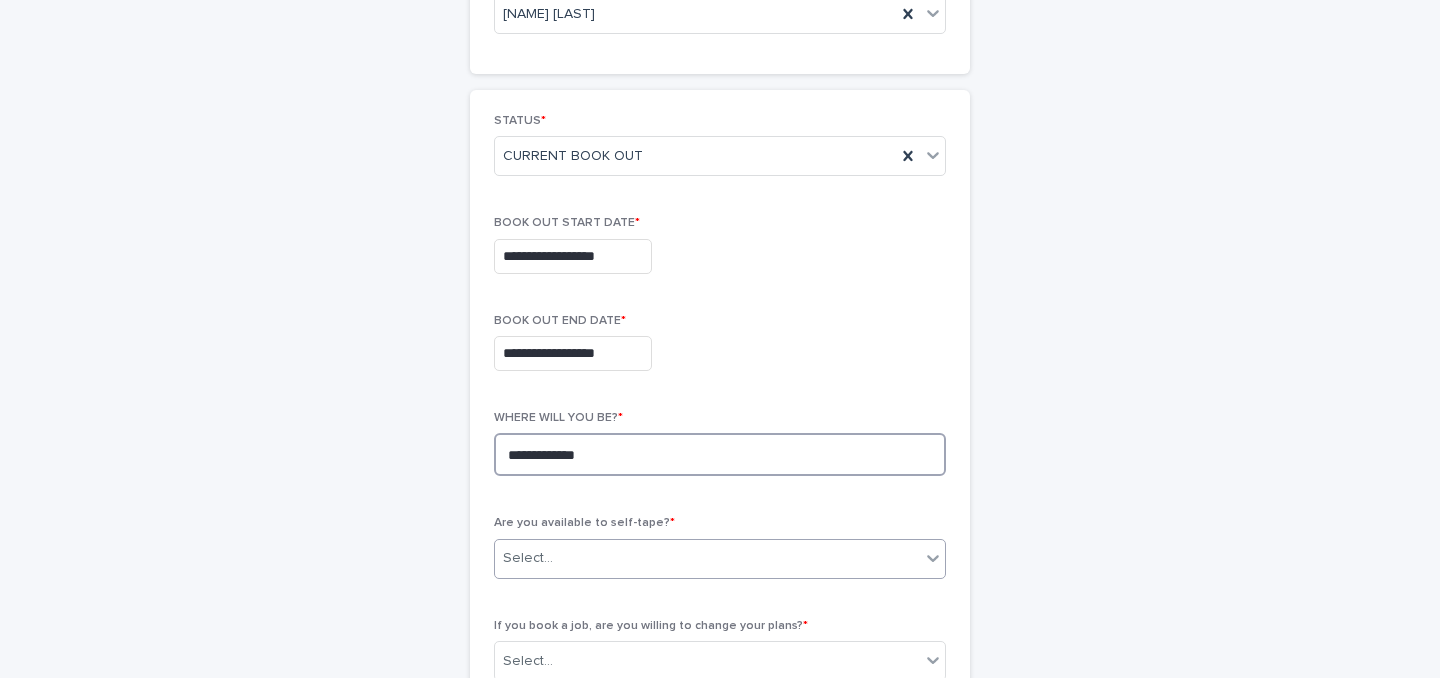 type on "**********" 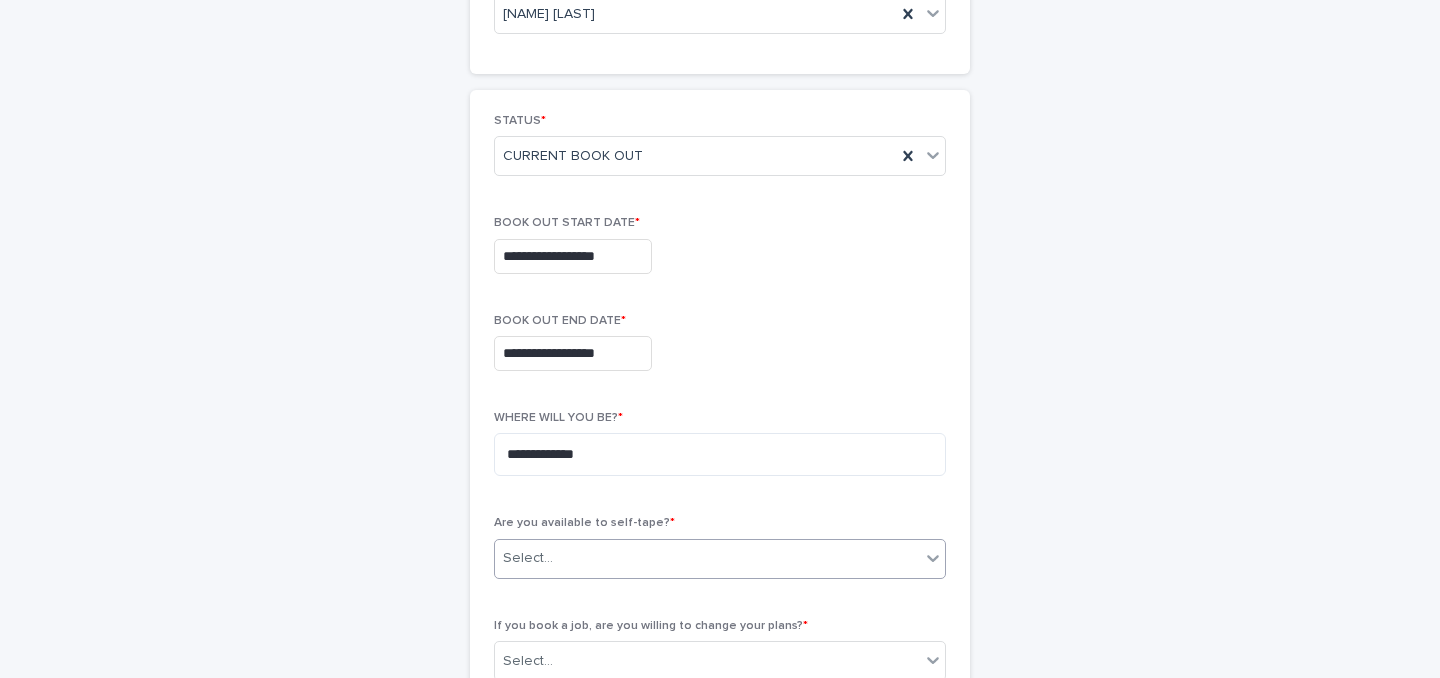click on "Select..." at bounding box center [707, 558] 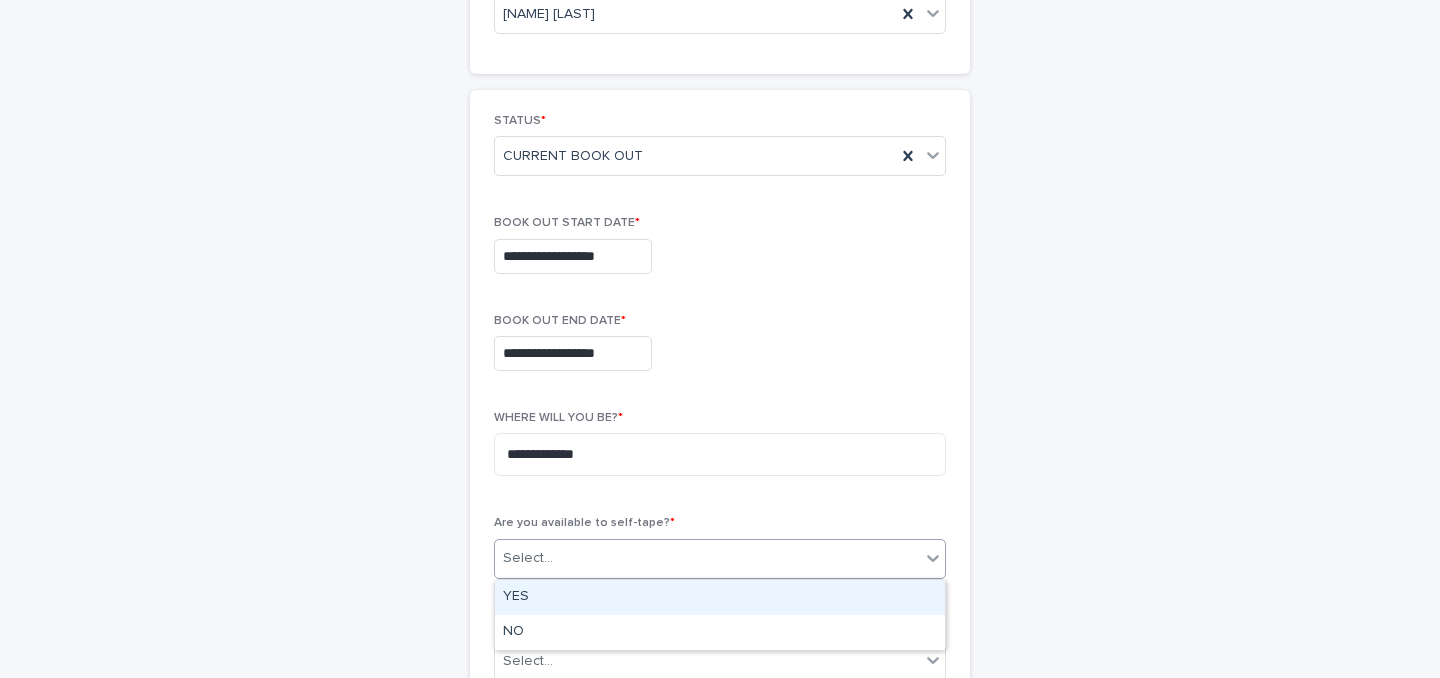 click on "YES" at bounding box center (720, 597) 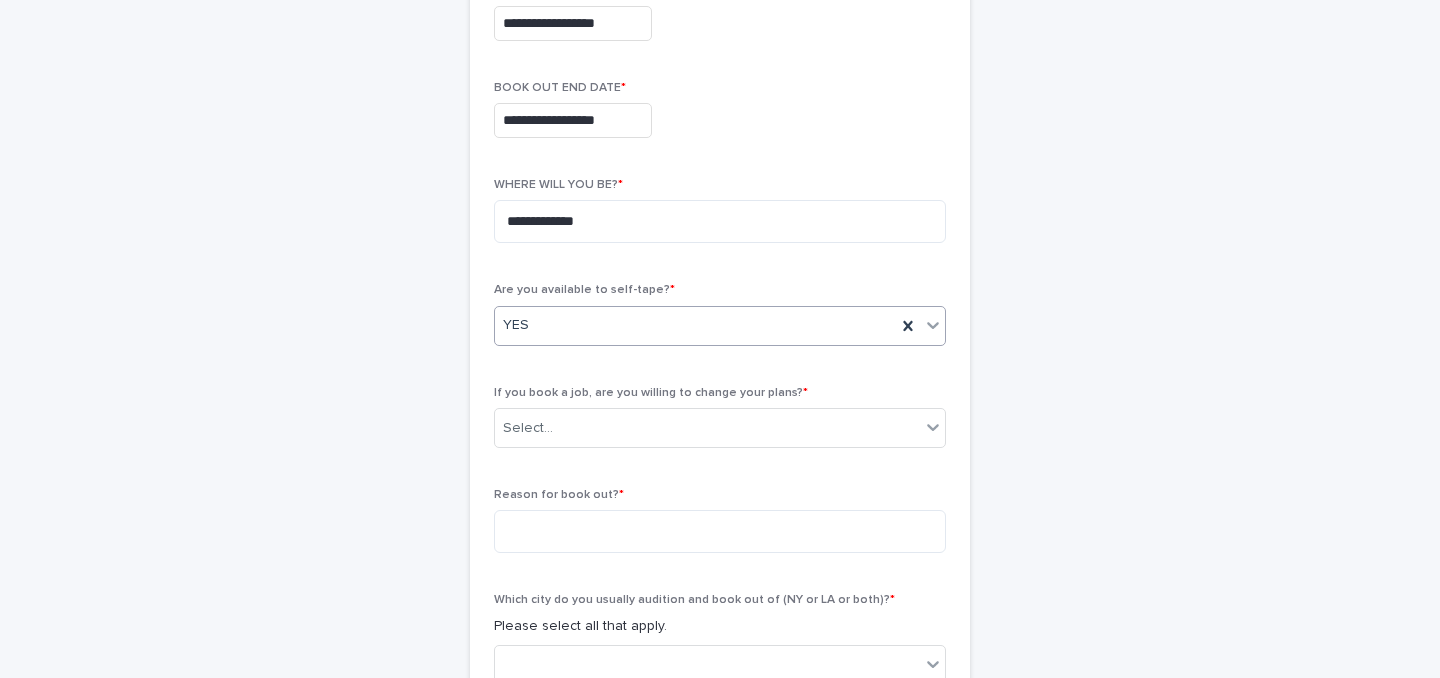 scroll, scrollTop: 469, scrollLeft: 0, axis: vertical 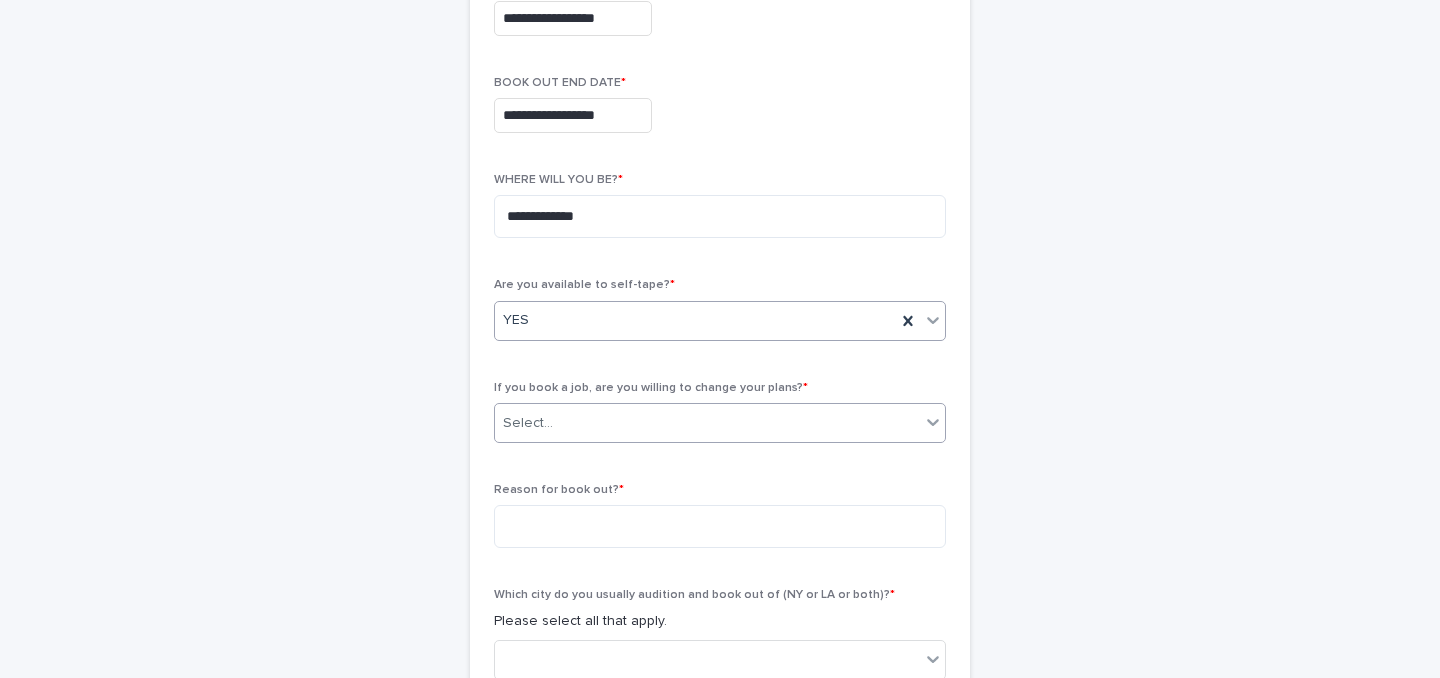 click on "Select..." at bounding box center [707, 423] 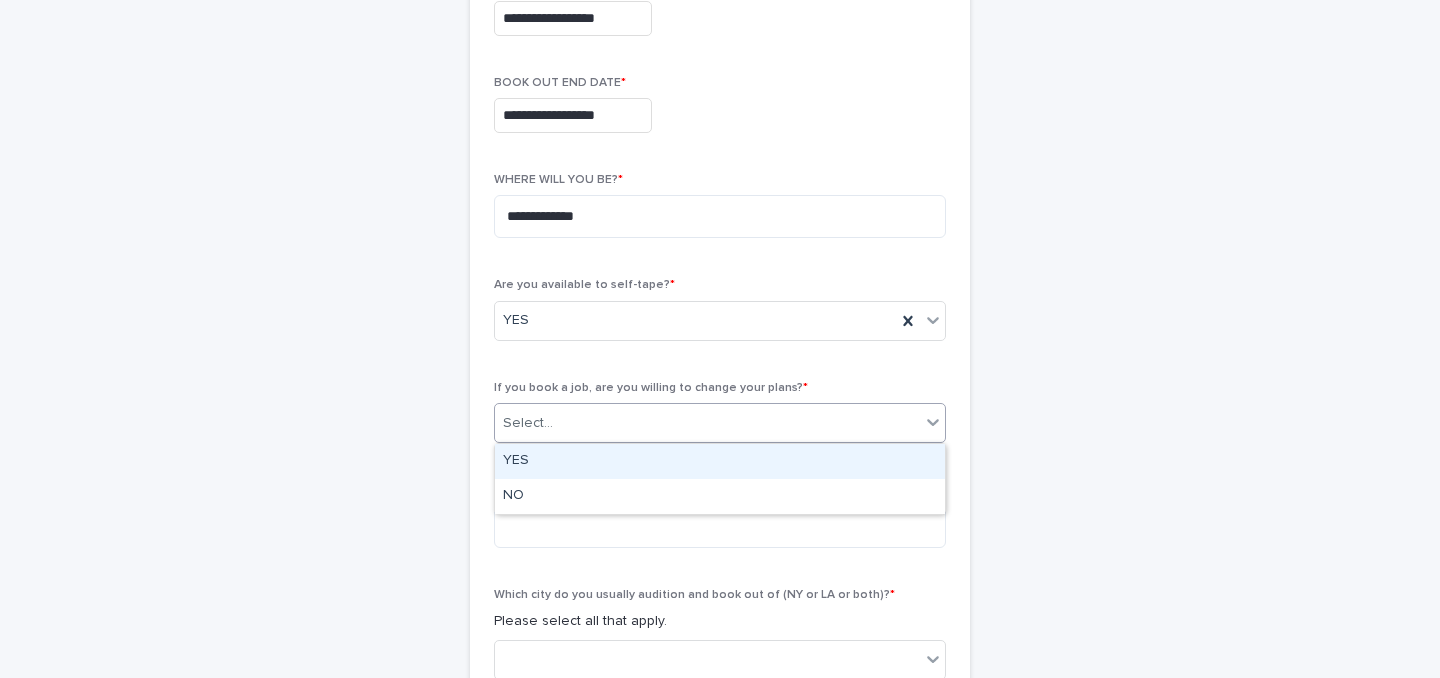 click on "YES" at bounding box center [720, 461] 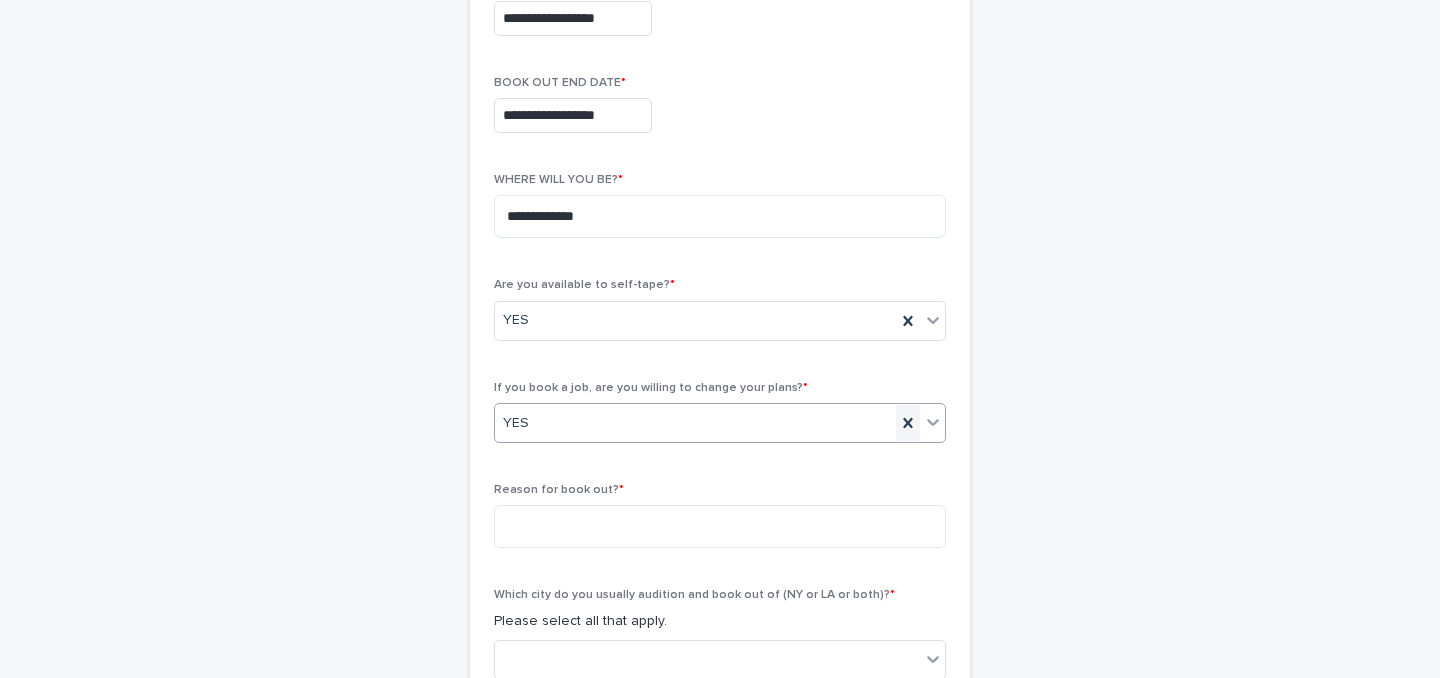 click 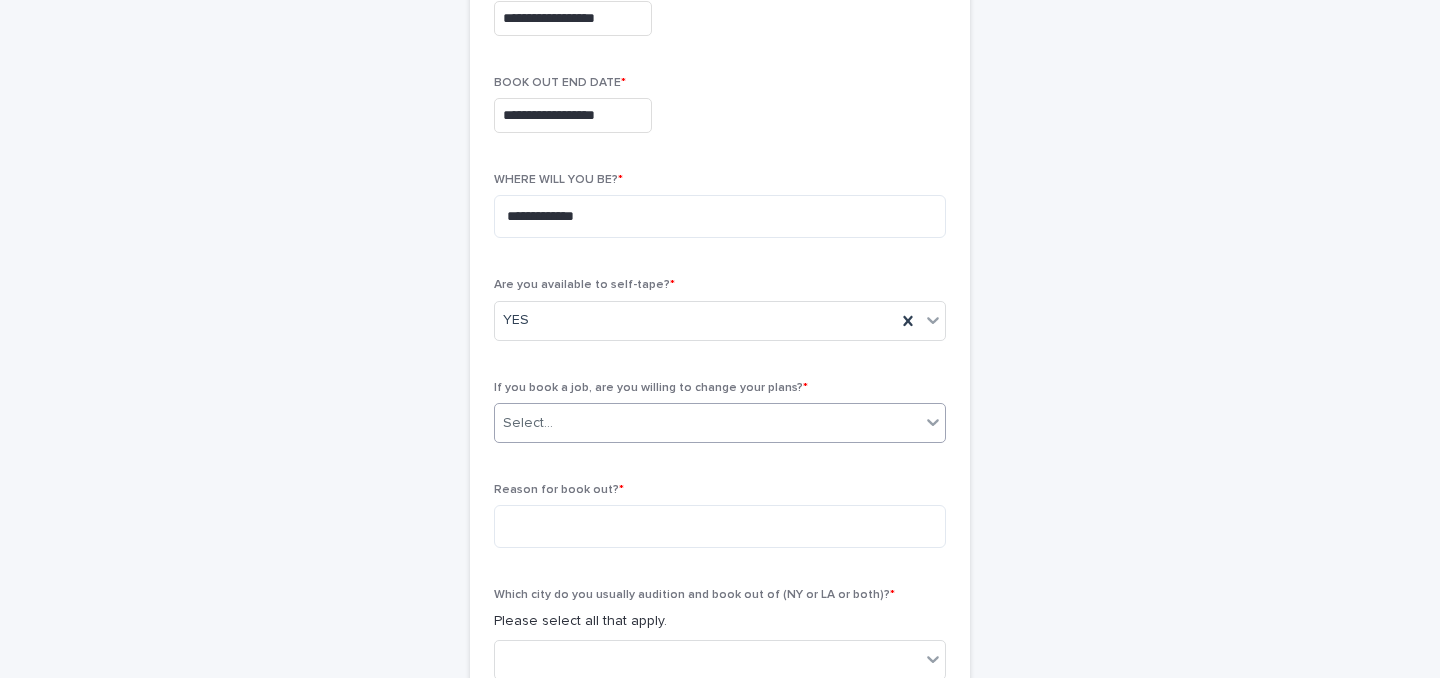 click 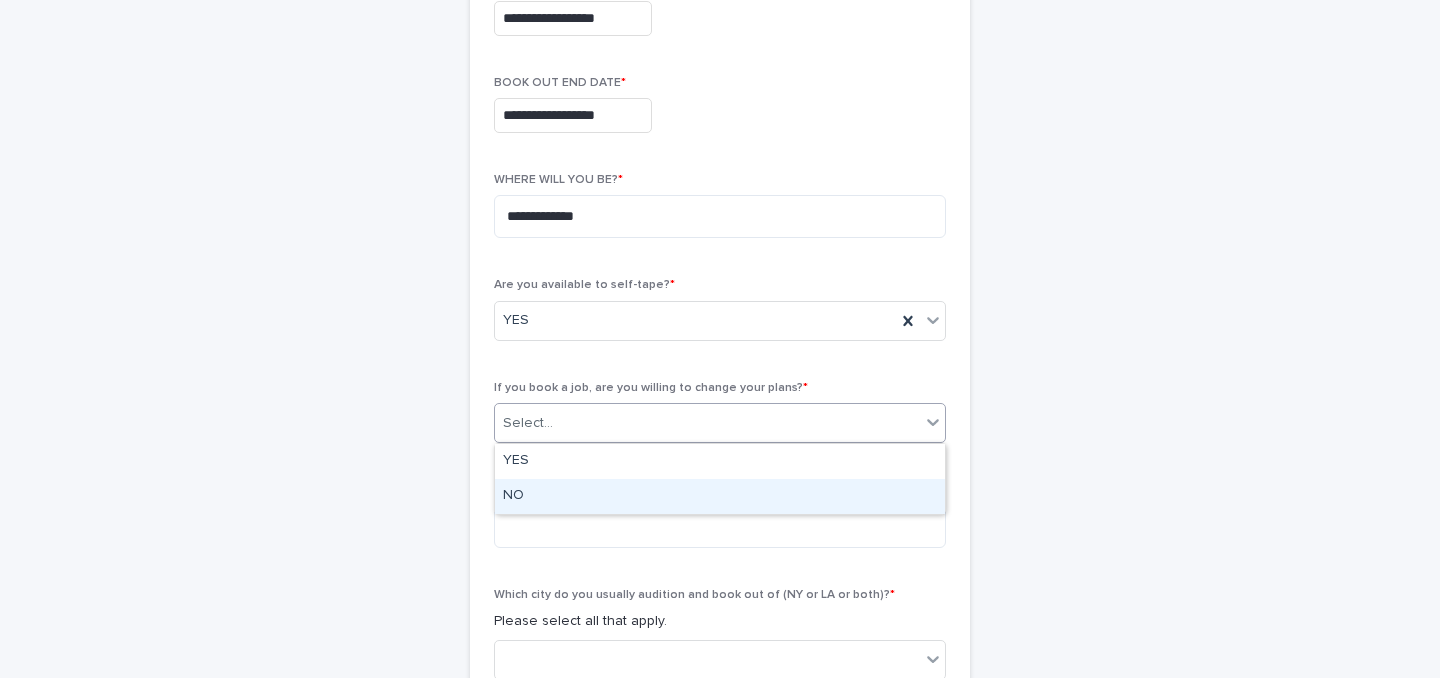 click on "NO" at bounding box center (720, 496) 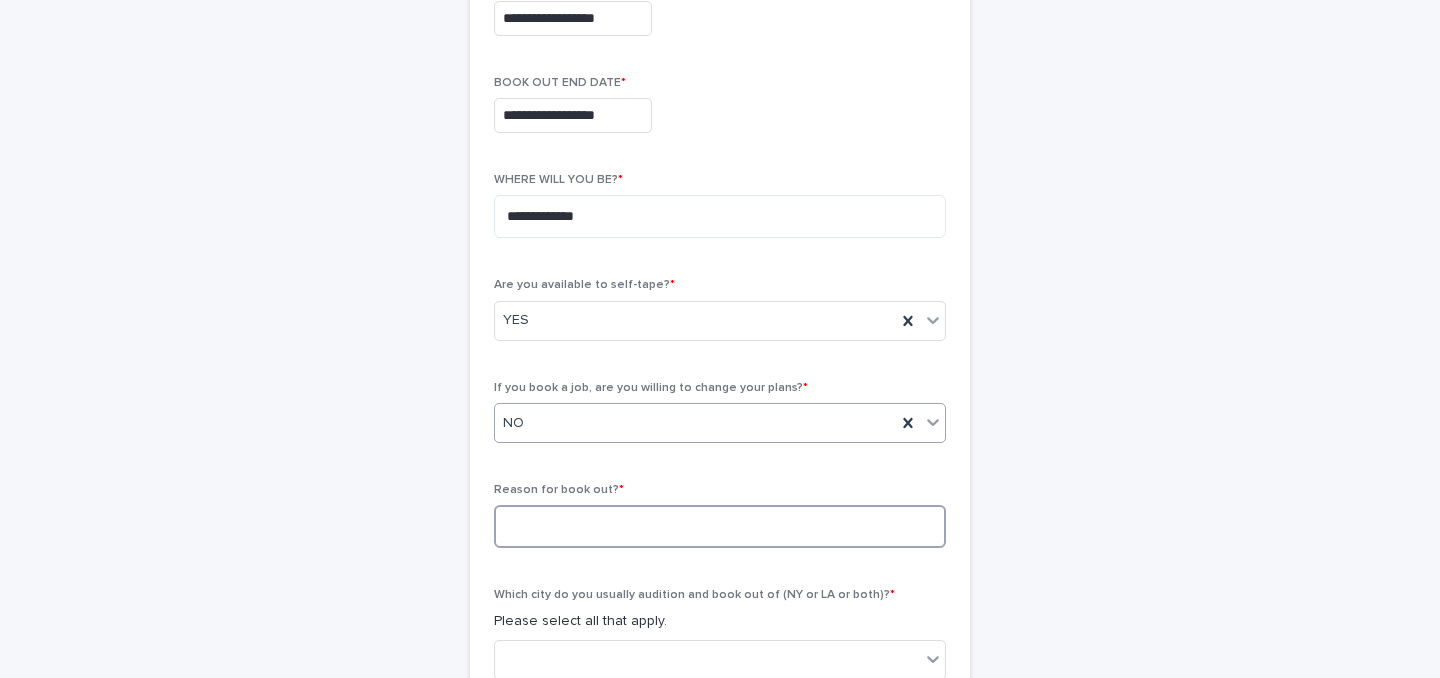 click at bounding box center (720, 526) 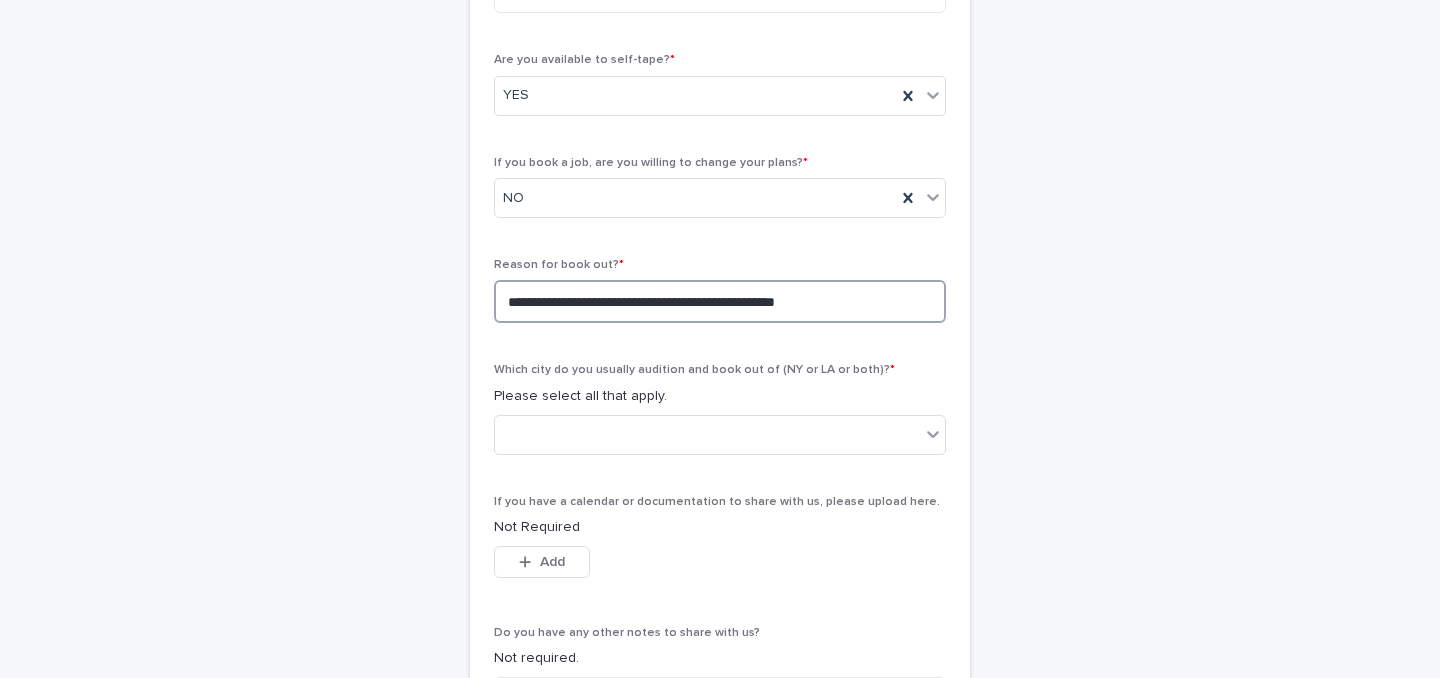 scroll, scrollTop: 697, scrollLeft: 0, axis: vertical 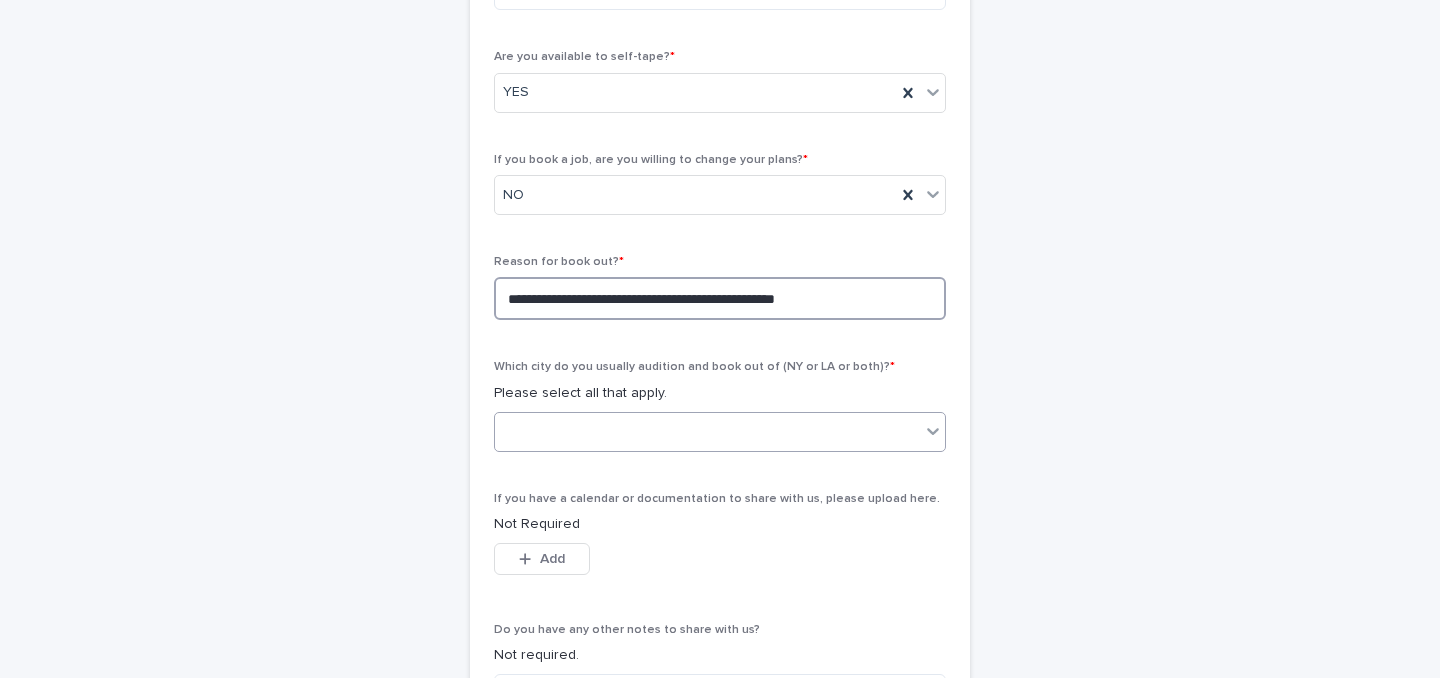 type on "**********" 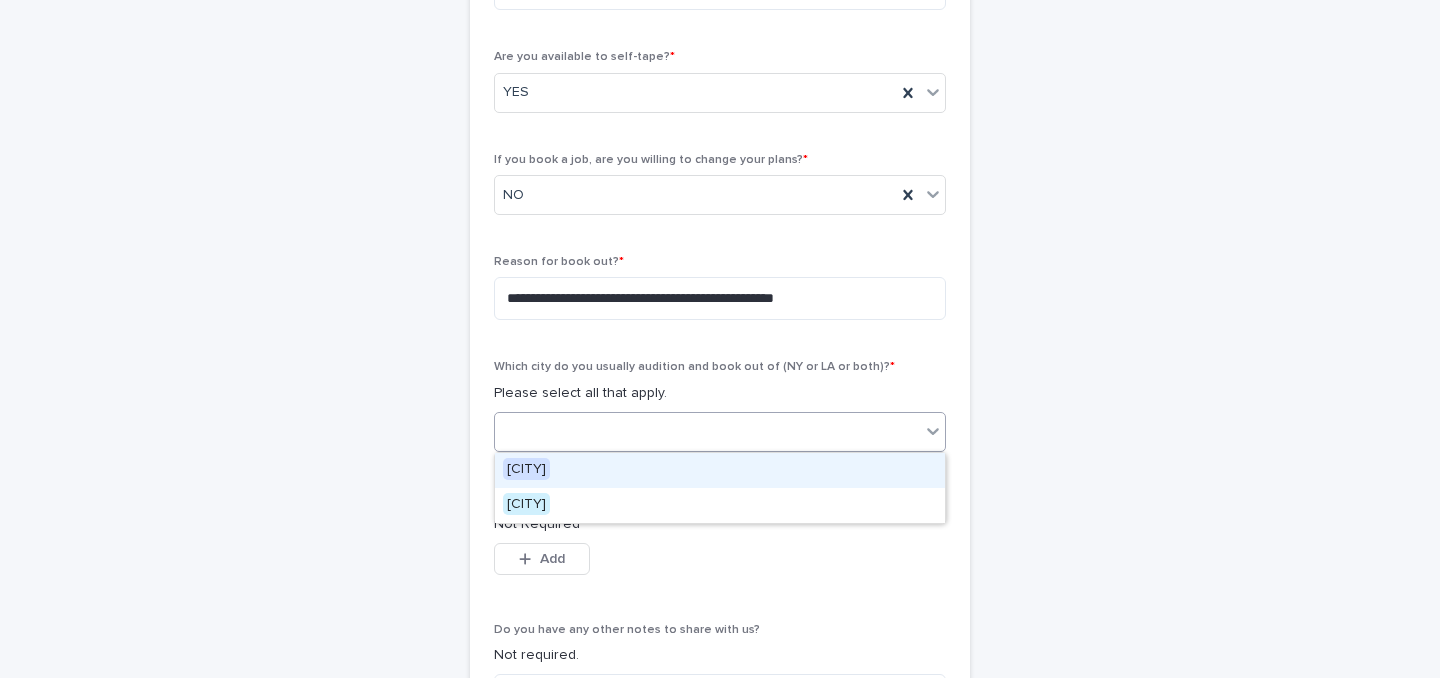 click at bounding box center [707, 431] 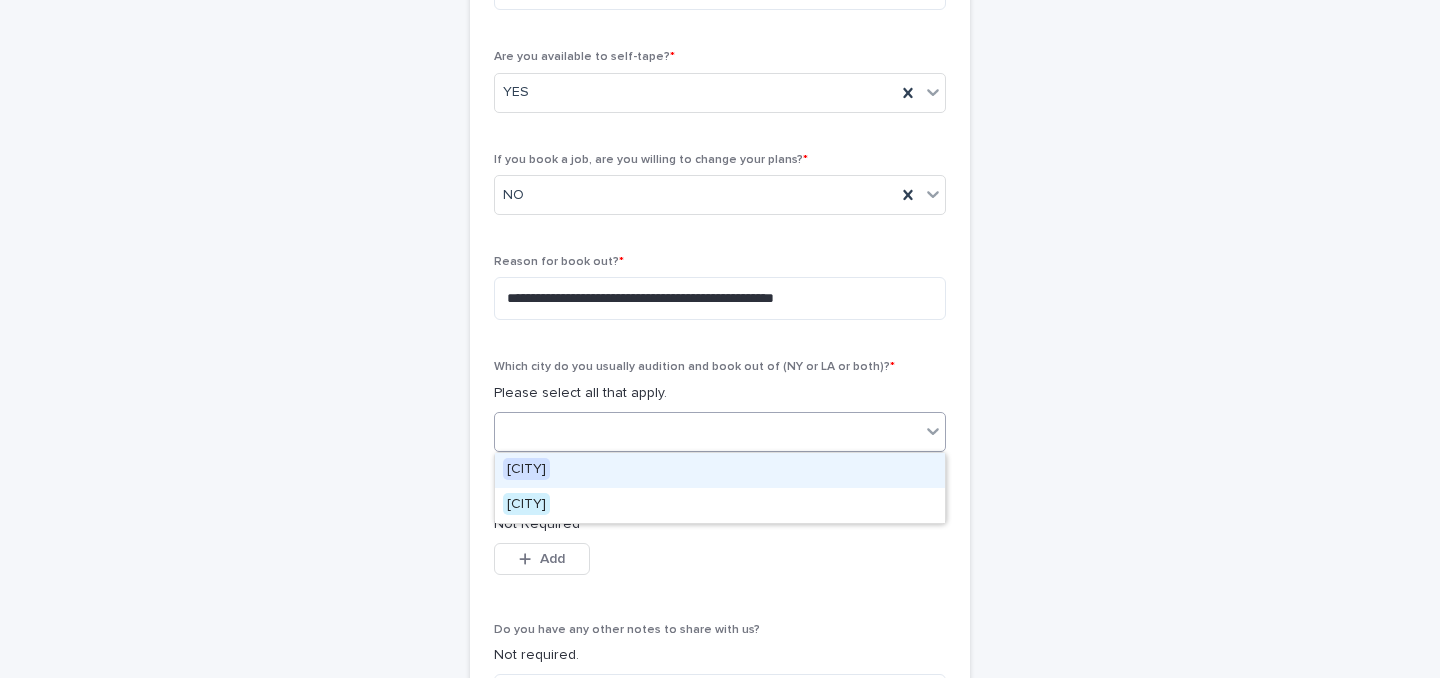 click on "Los Angeles" at bounding box center [720, 470] 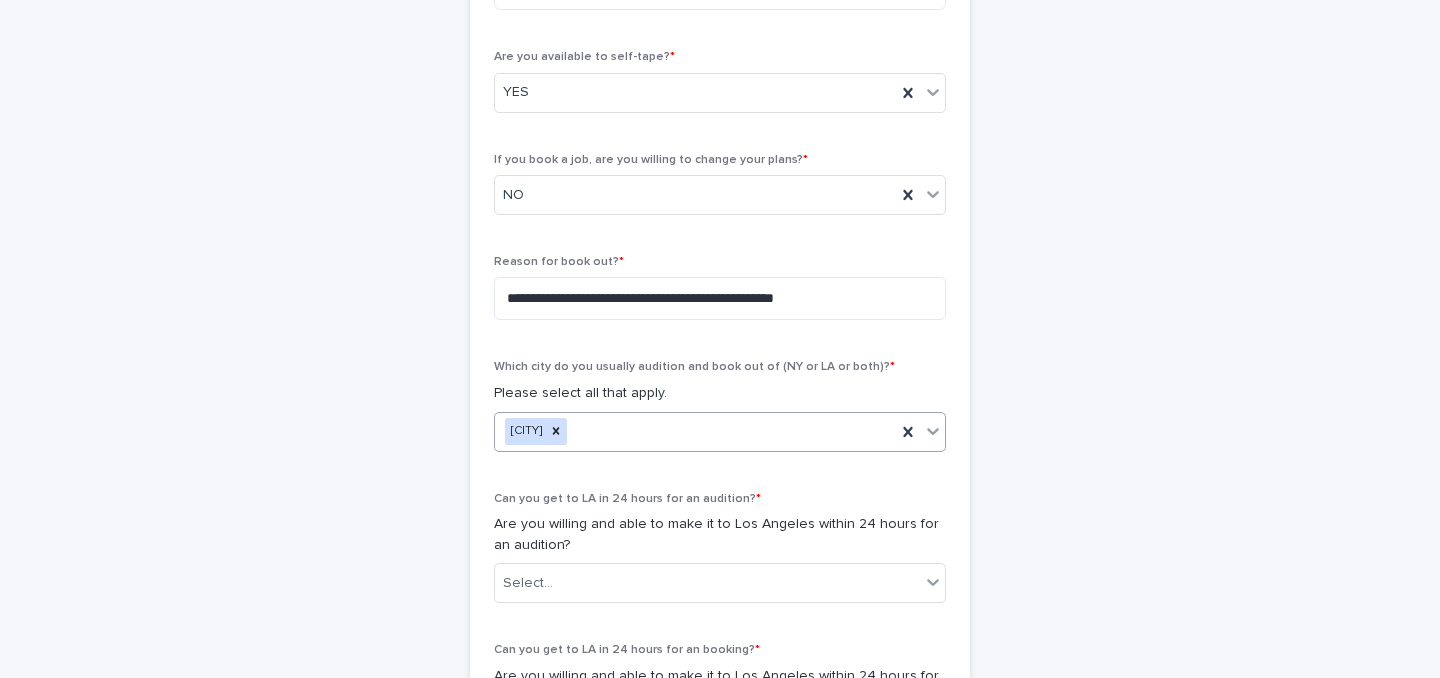 scroll, scrollTop: 849, scrollLeft: 0, axis: vertical 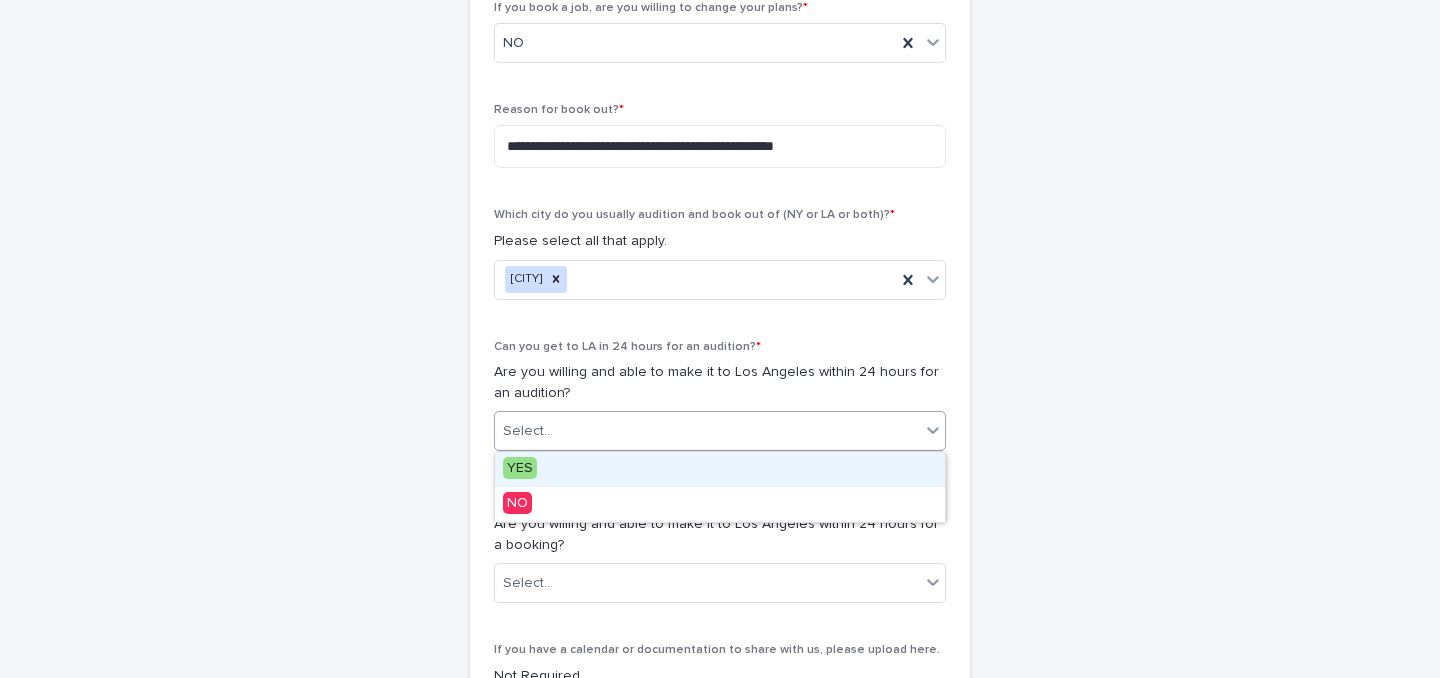 click on "Select..." at bounding box center [707, 431] 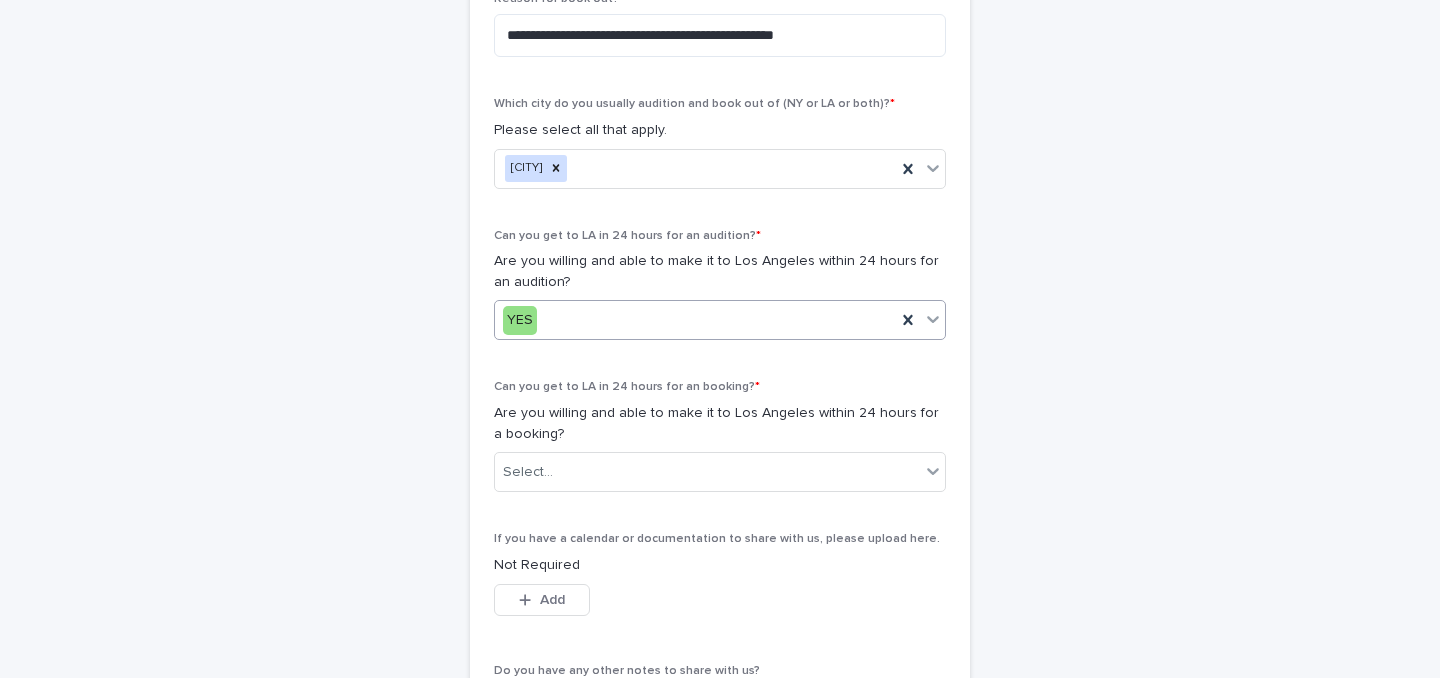 scroll, scrollTop: 963, scrollLeft: 0, axis: vertical 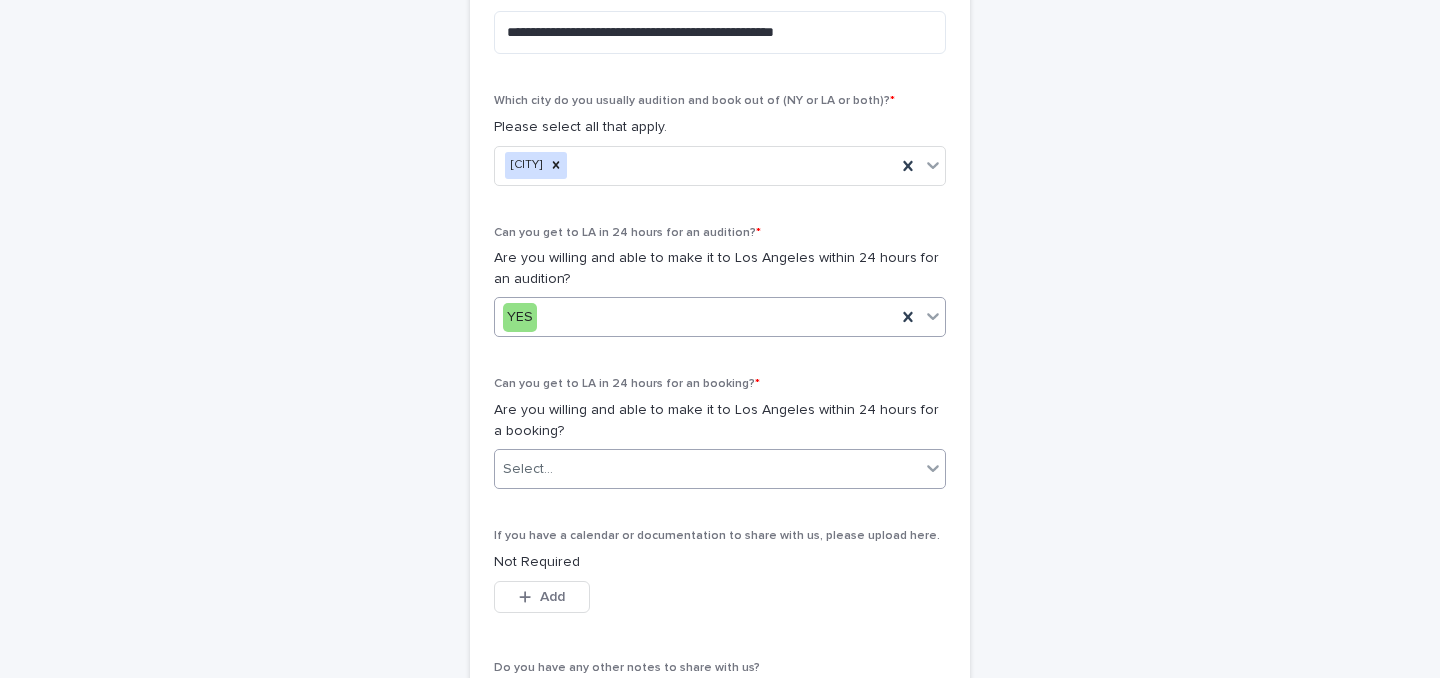 click on "Select..." at bounding box center (707, 469) 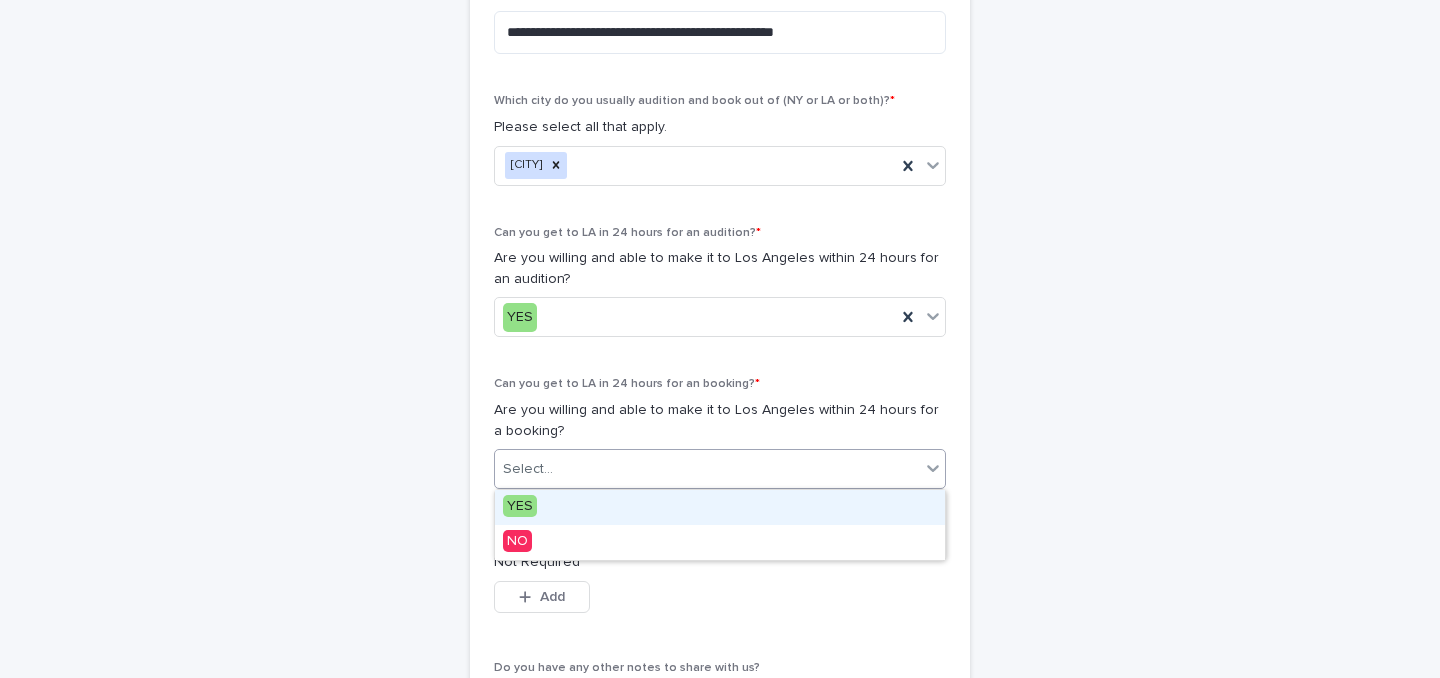 click on "YES" at bounding box center [720, 507] 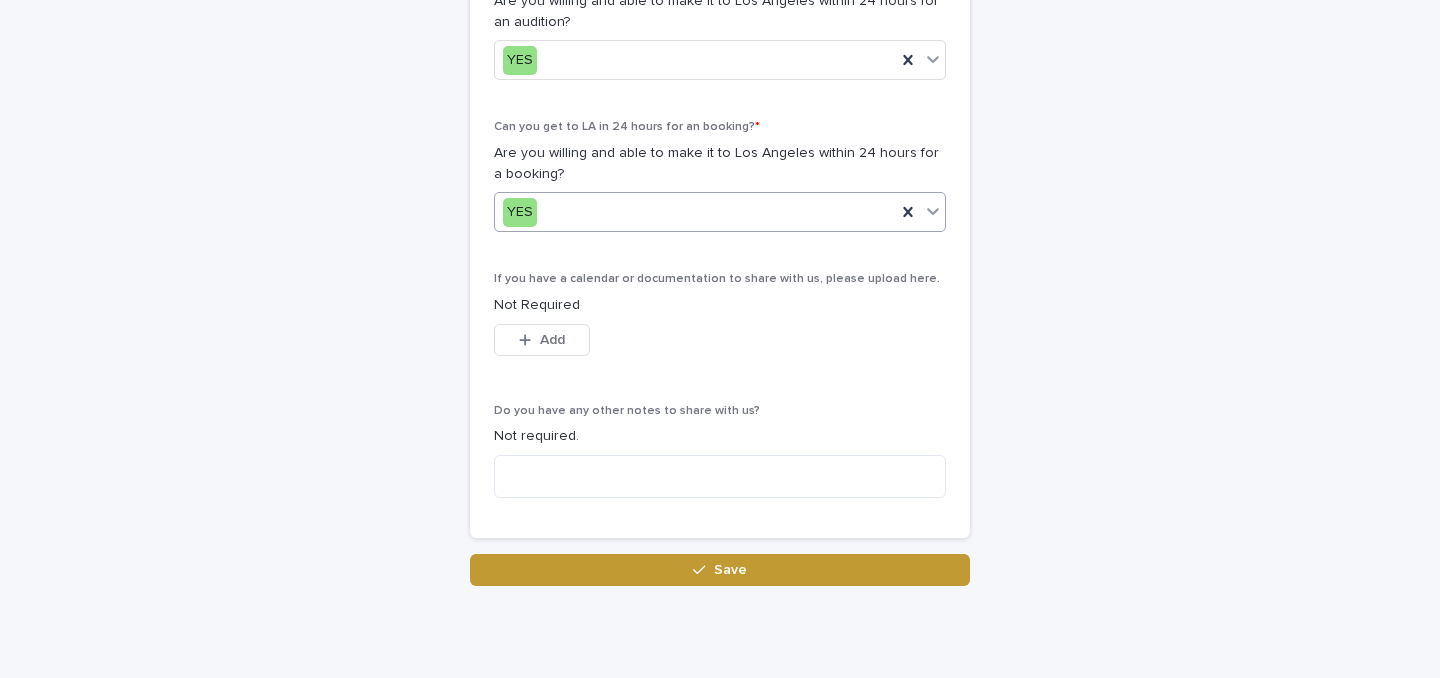 scroll, scrollTop: 1275, scrollLeft: 0, axis: vertical 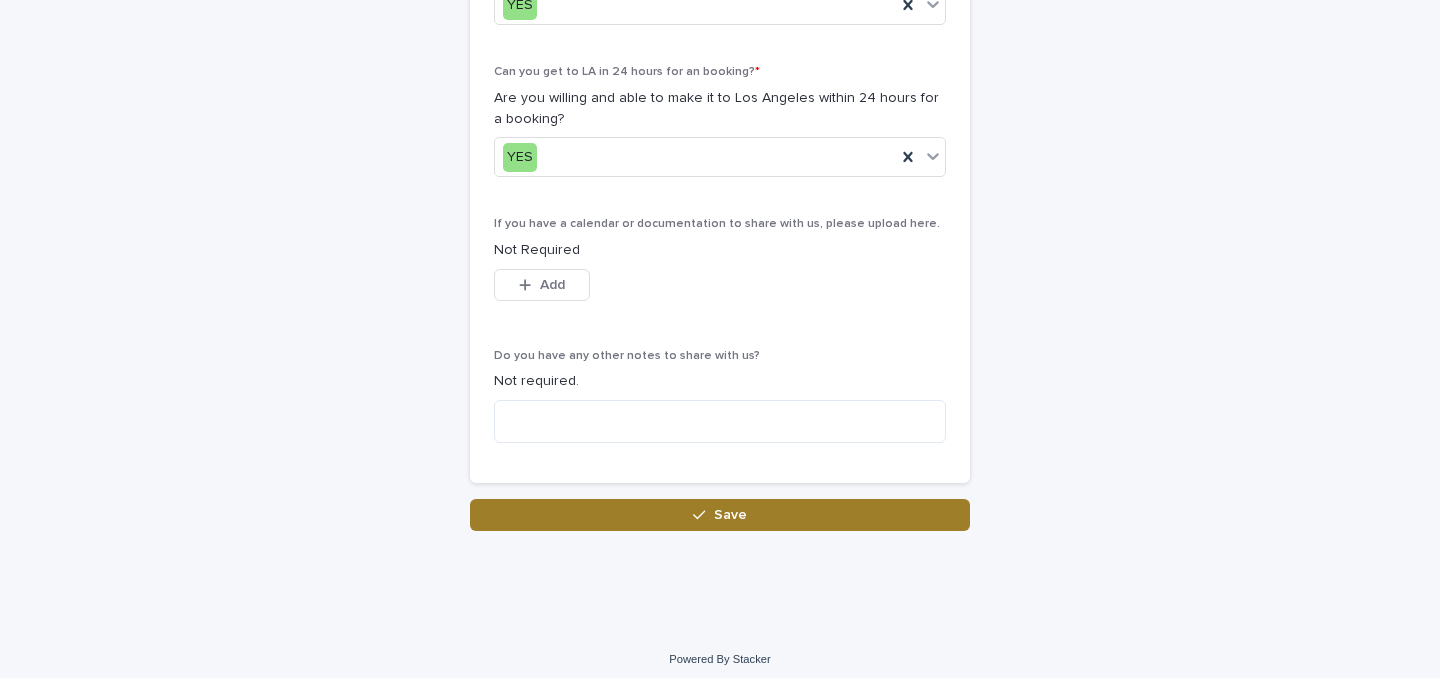 click on "Save" at bounding box center [720, 515] 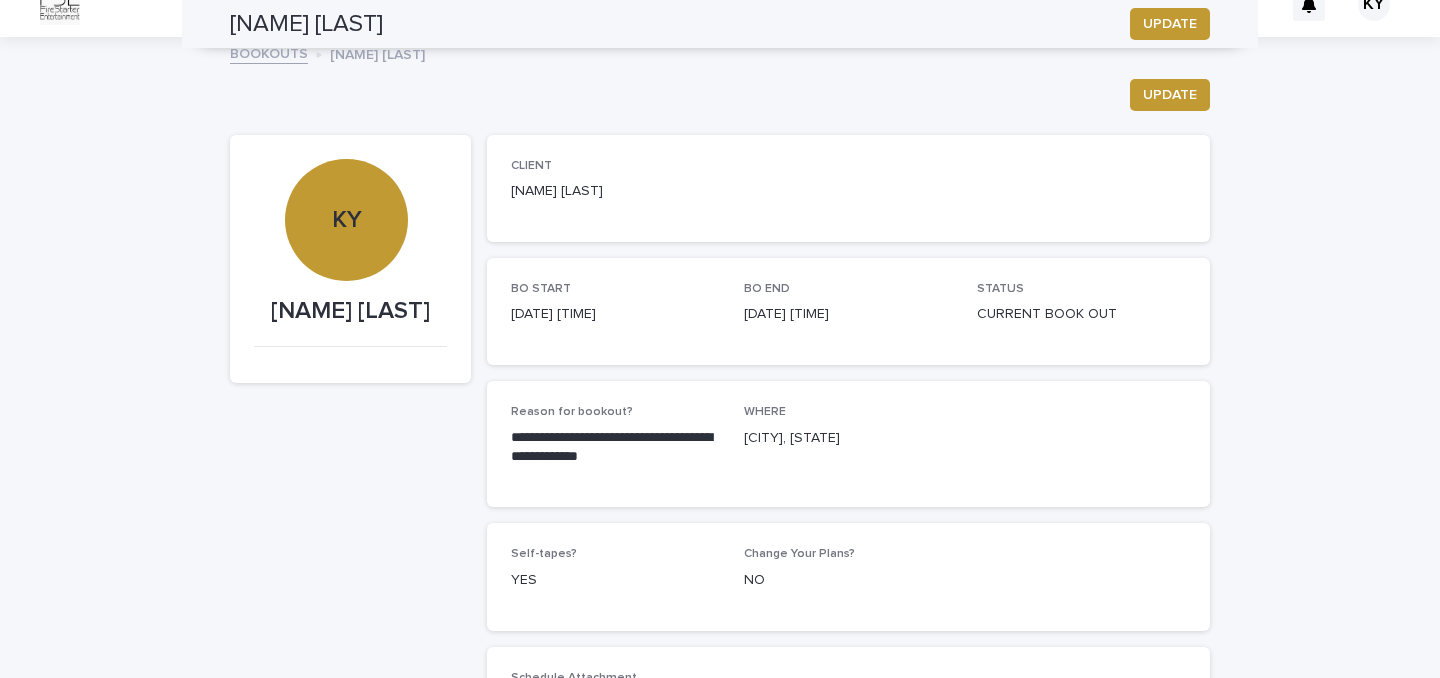 scroll, scrollTop: 0, scrollLeft: 0, axis: both 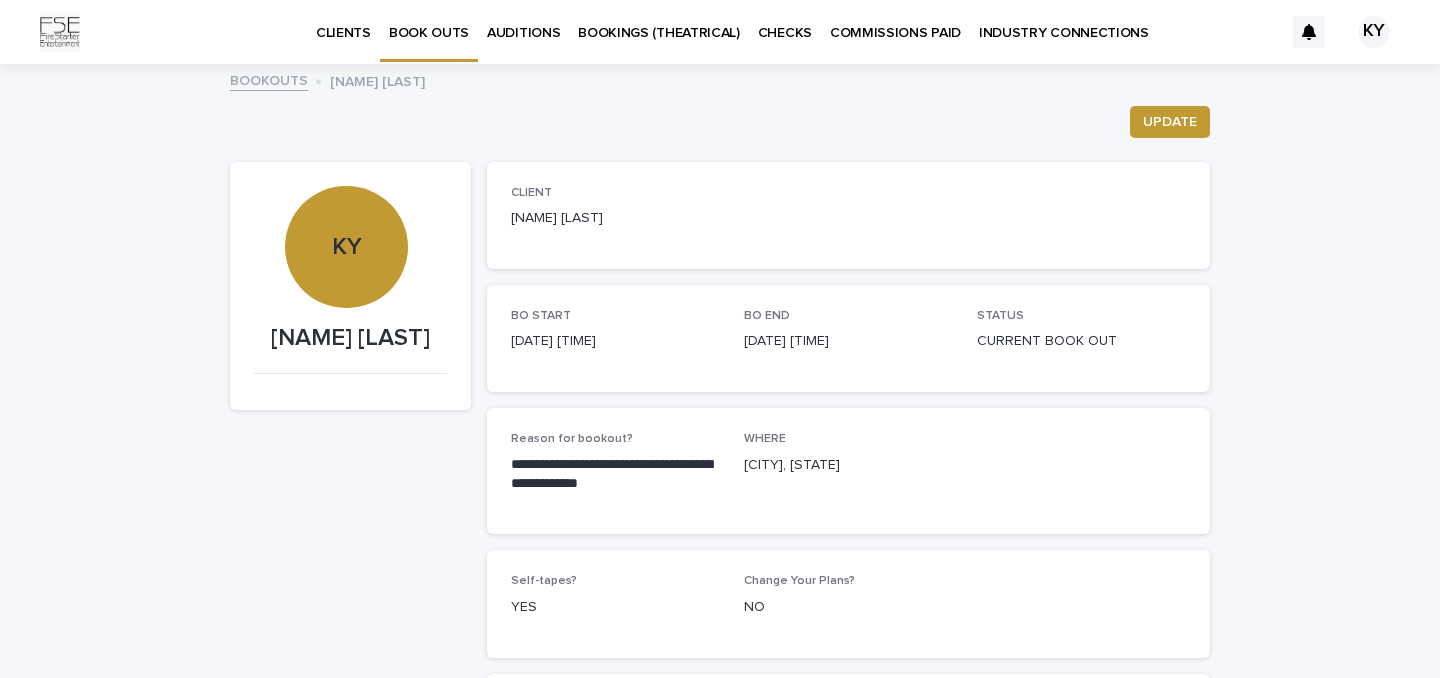 click on "CLIENTS" at bounding box center [343, 21] 